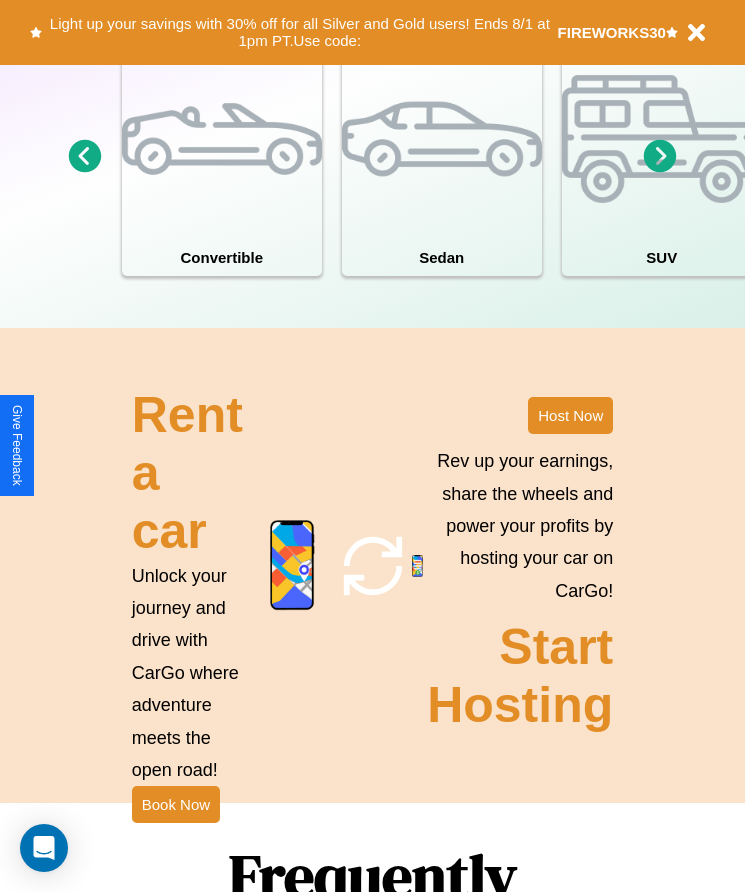 scroll, scrollTop: 1855, scrollLeft: 0, axis: vertical 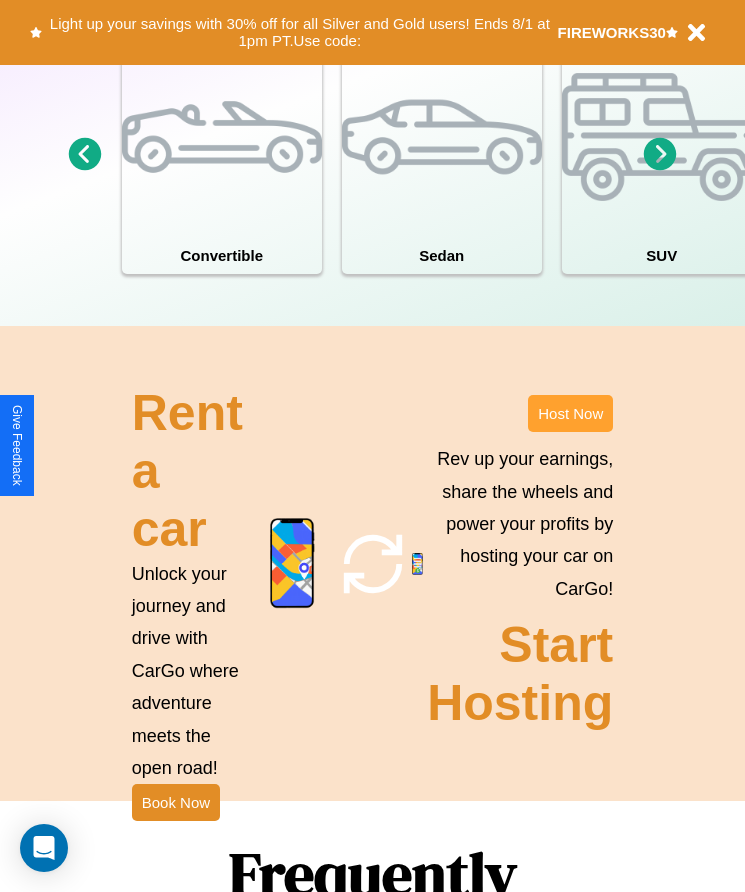 click on "Host Now" at bounding box center [570, 413] 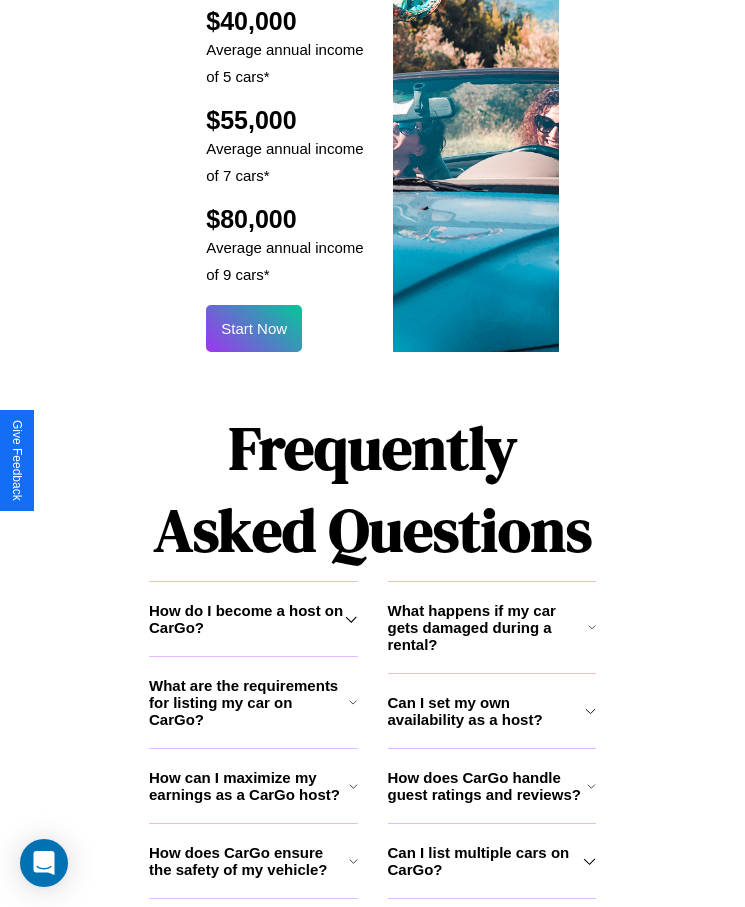 scroll, scrollTop: 2638, scrollLeft: 0, axis: vertical 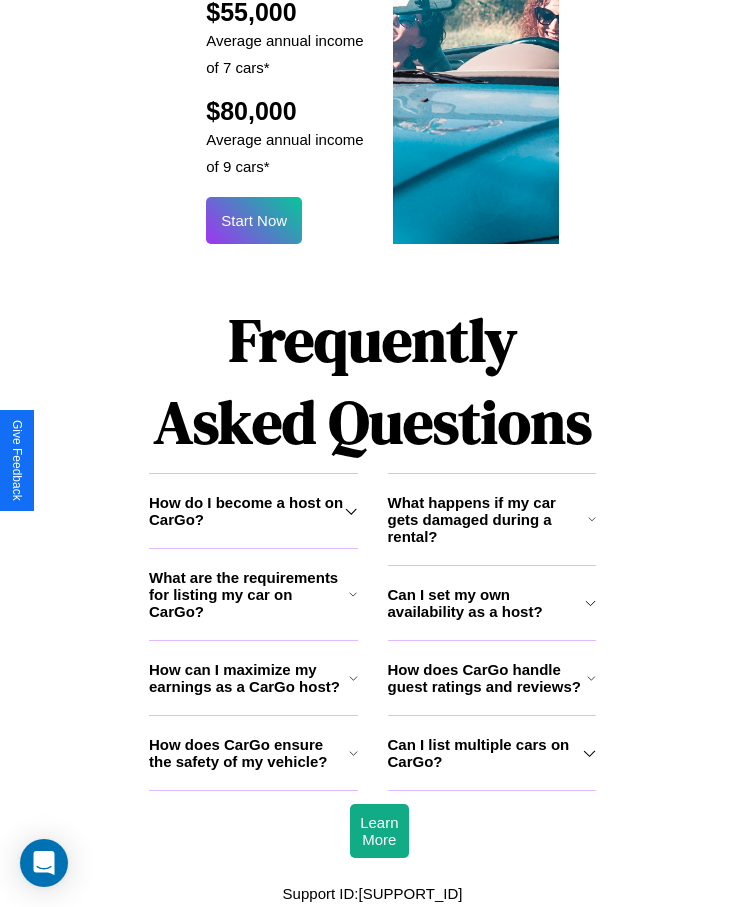 click 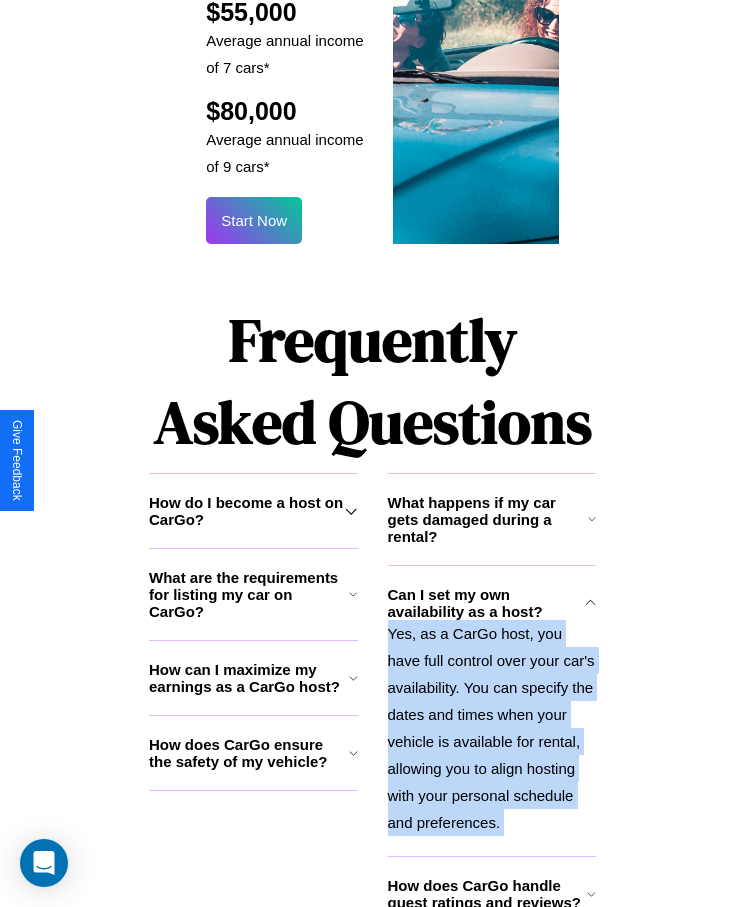 click on "Yes, as a CarGo host, you have full control over your car's availability. You can specify the dates and times when your vehicle is available for rental, allowing you to align hosting with your personal schedule and preferences." at bounding box center (492, 728) 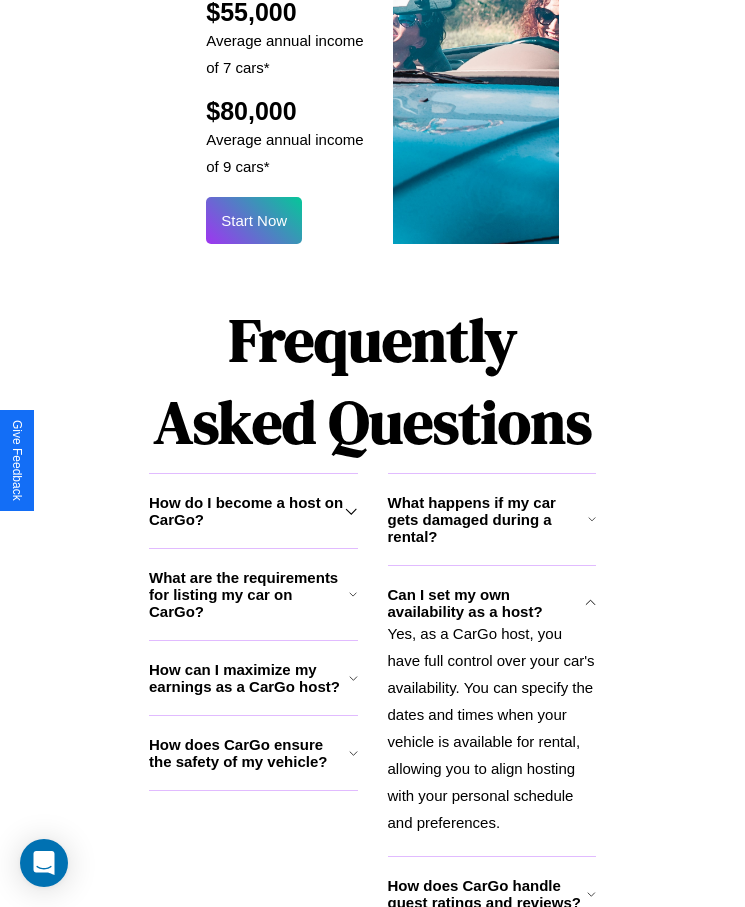 click 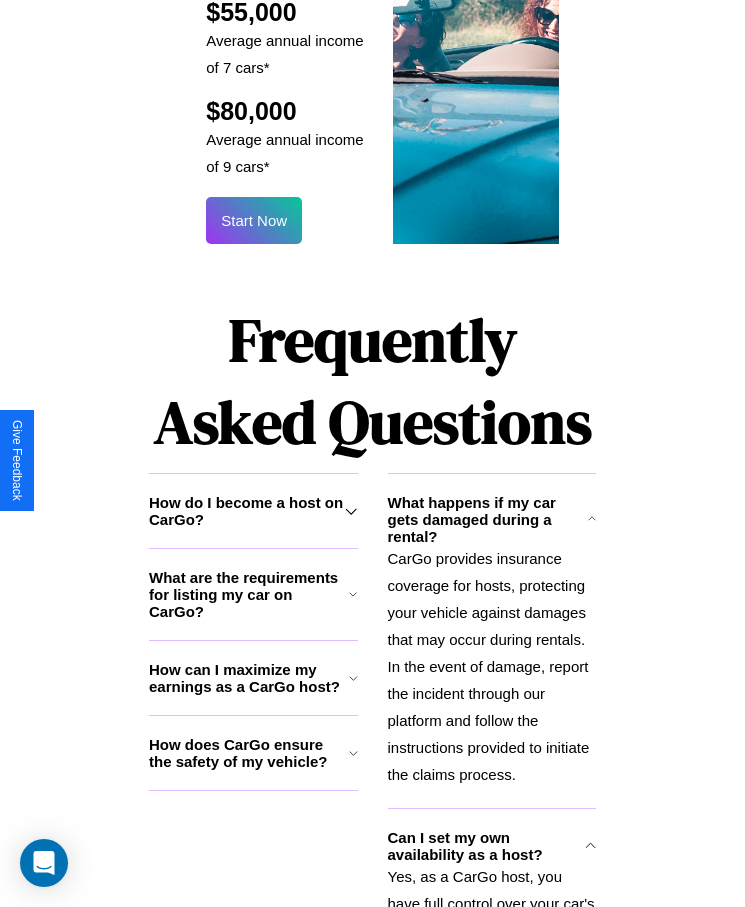 scroll, scrollTop: 2905, scrollLeft: 0, axis: vertical 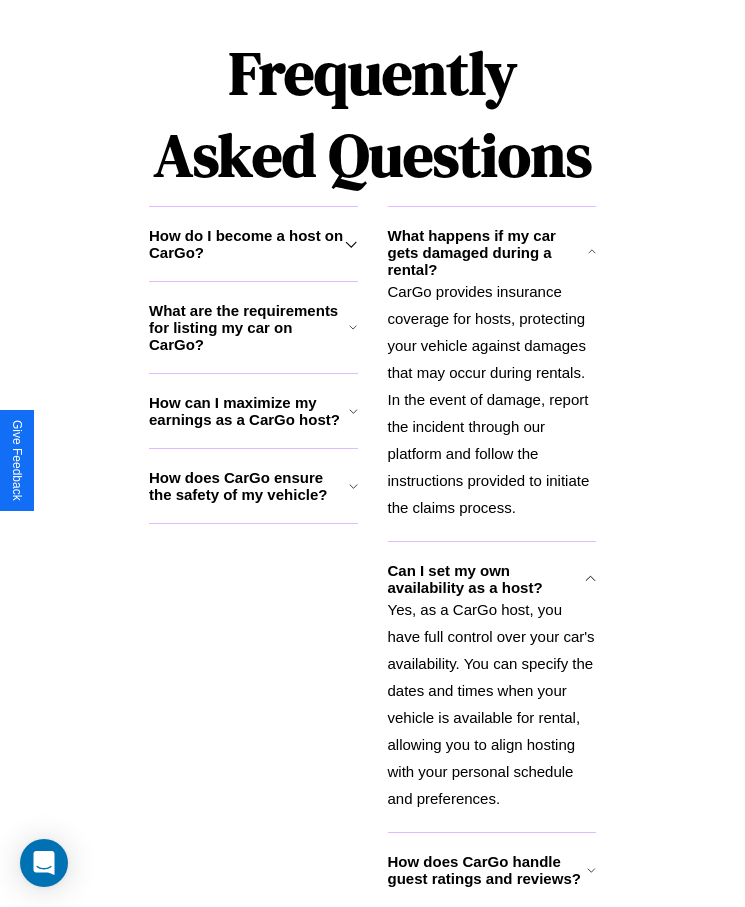 click on "How does CarGo handle guest ratings and reviews?" at bounding box center (488, 870) 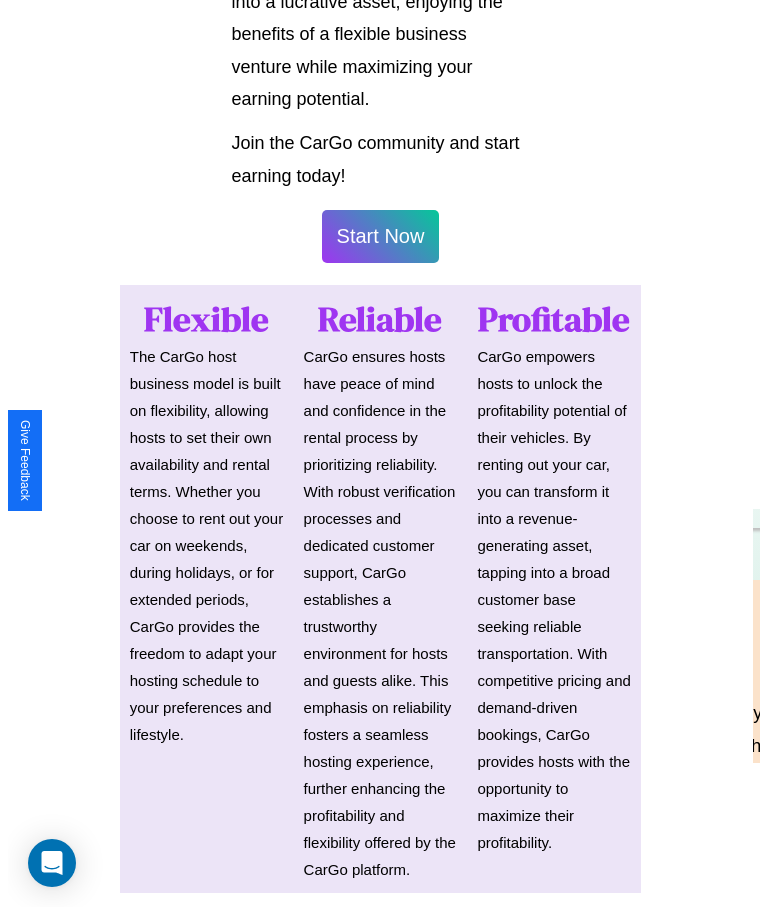 scroll, scrollTop: 1046, scrollLeft: 0, axis: vertical 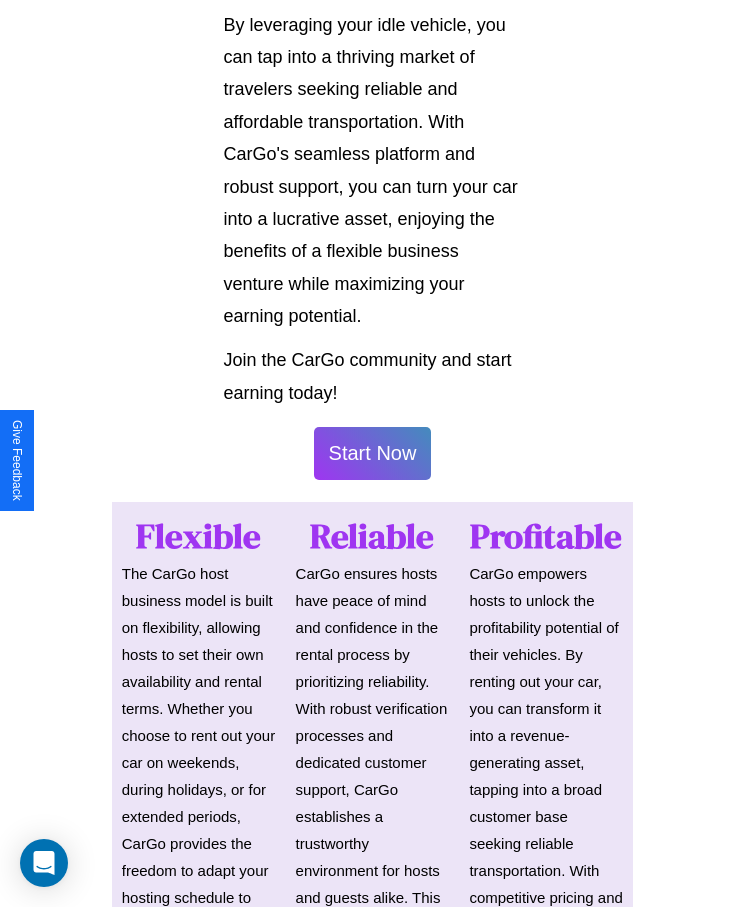 click on "Start Now" at bounding box center (373, 453) 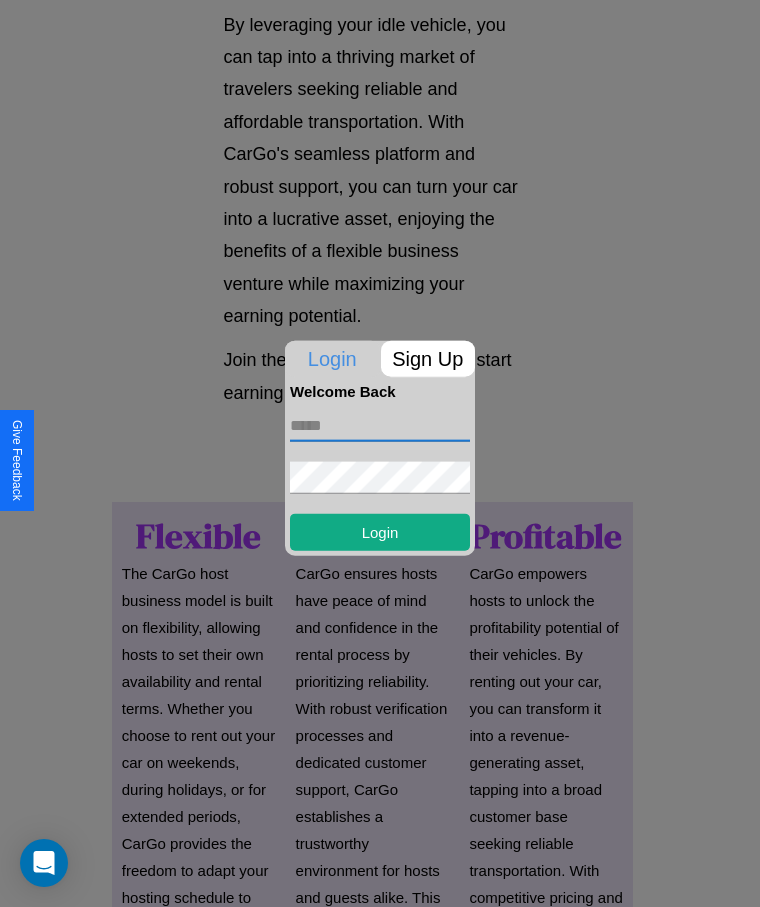 click at bounding box center (380, 425) 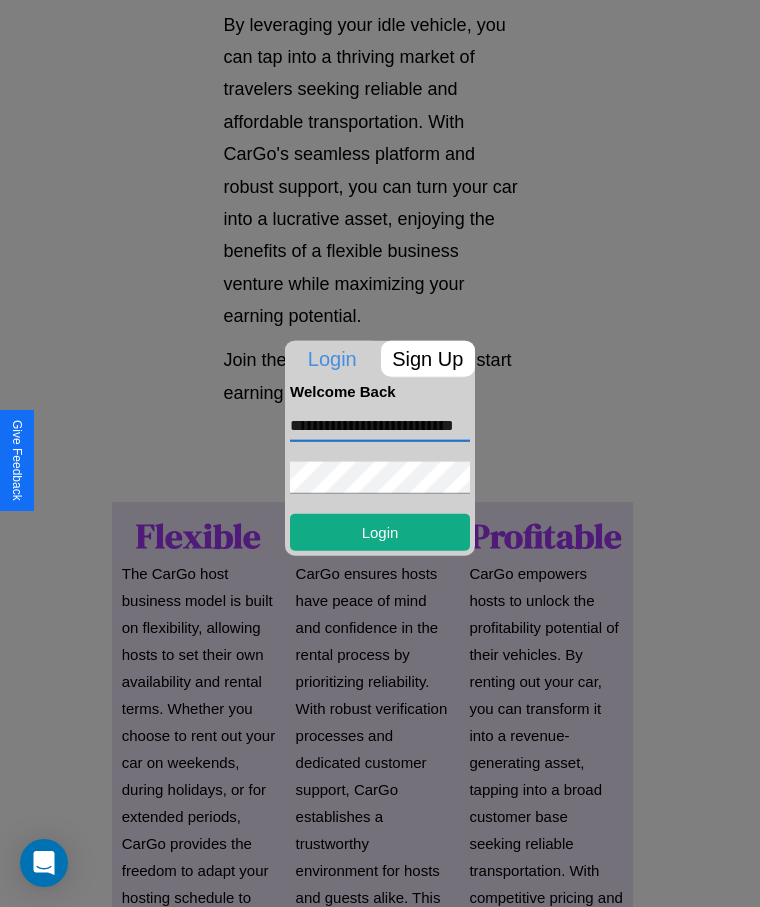 scroll, scrollTop: 0, scrollLeft: 43, axis: horizontal 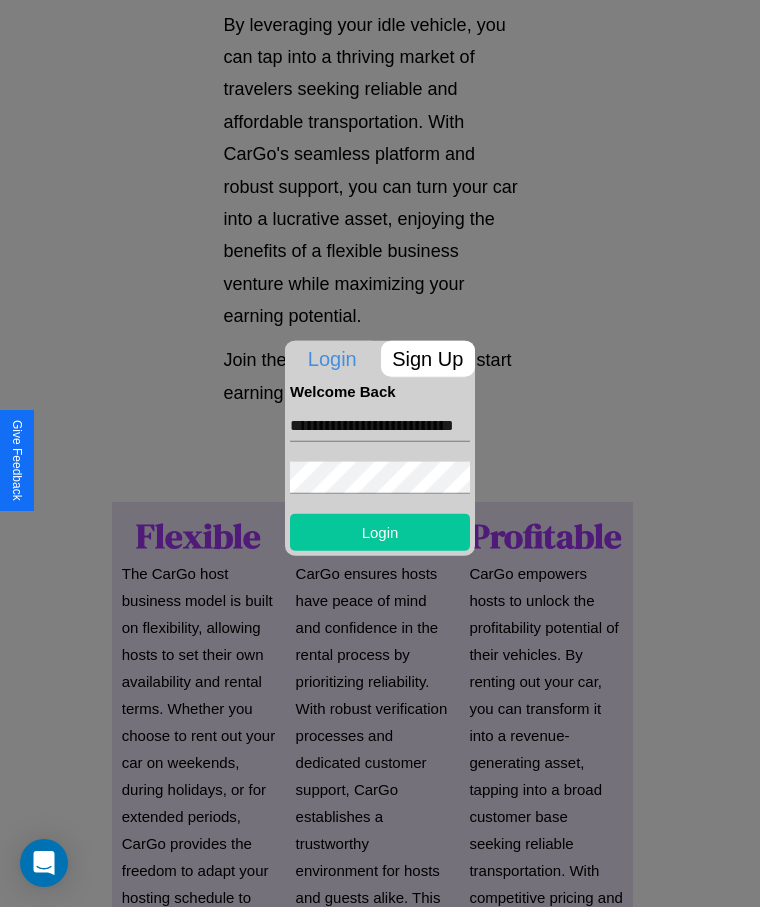 click on "Login" at bounding box center [380, 531] 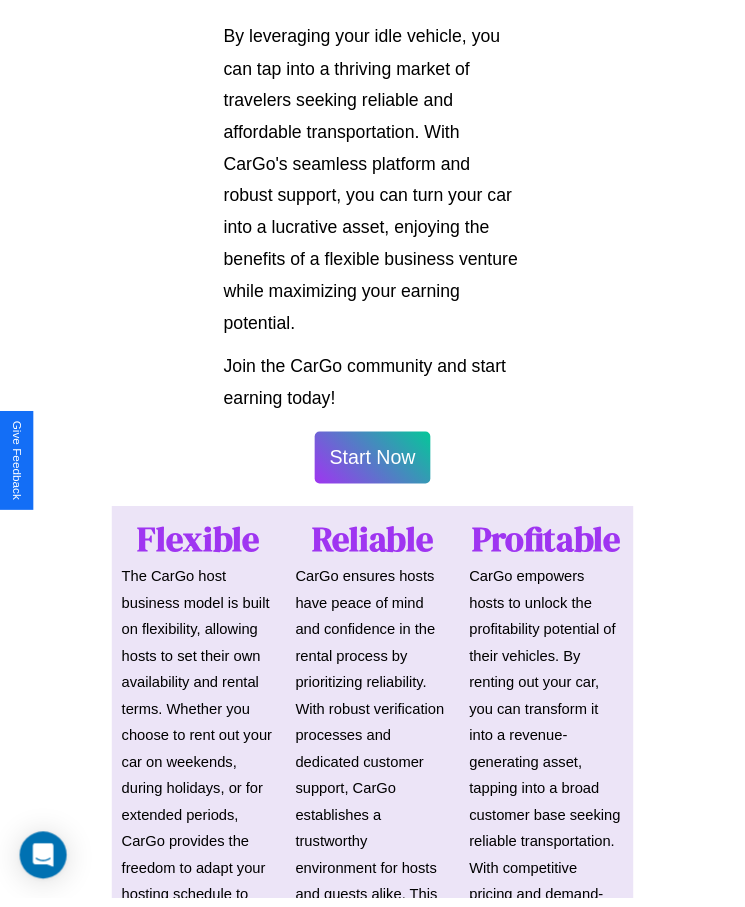 scroll, scrollTop: 1048, scrollLeft: 0, axis: vertical 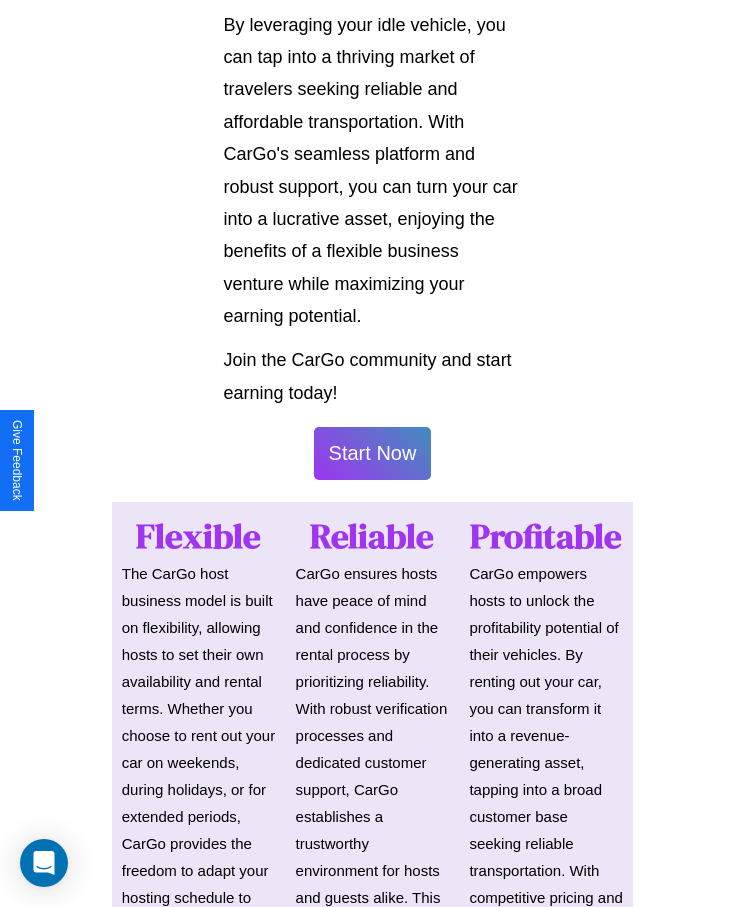 click on "Start Now" at bounding box center [373, 453] 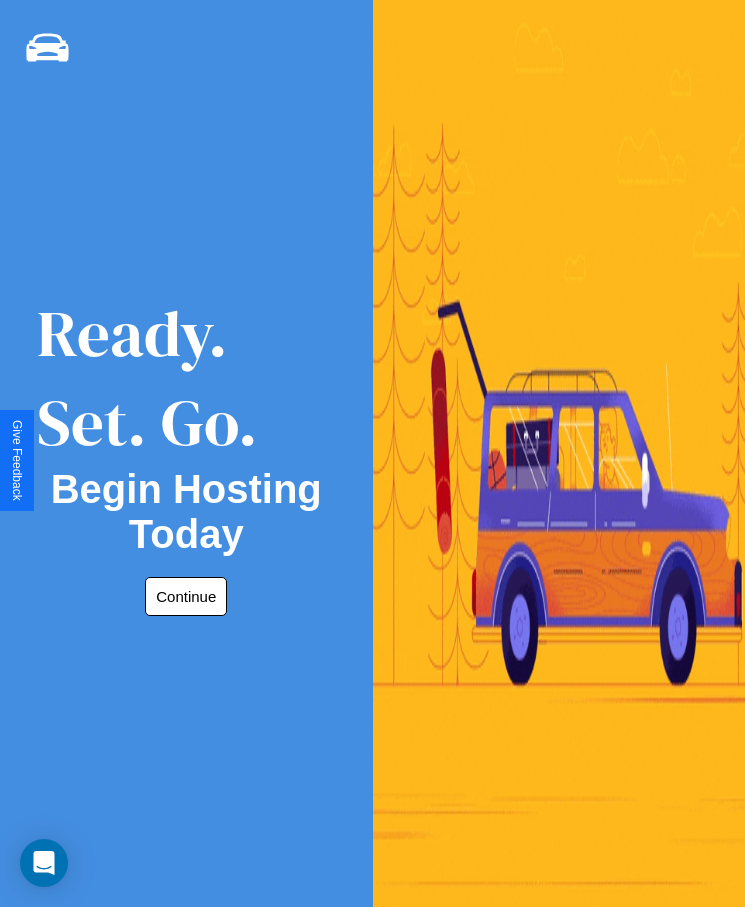 click on "Continue" at bounding box center [186, 596] 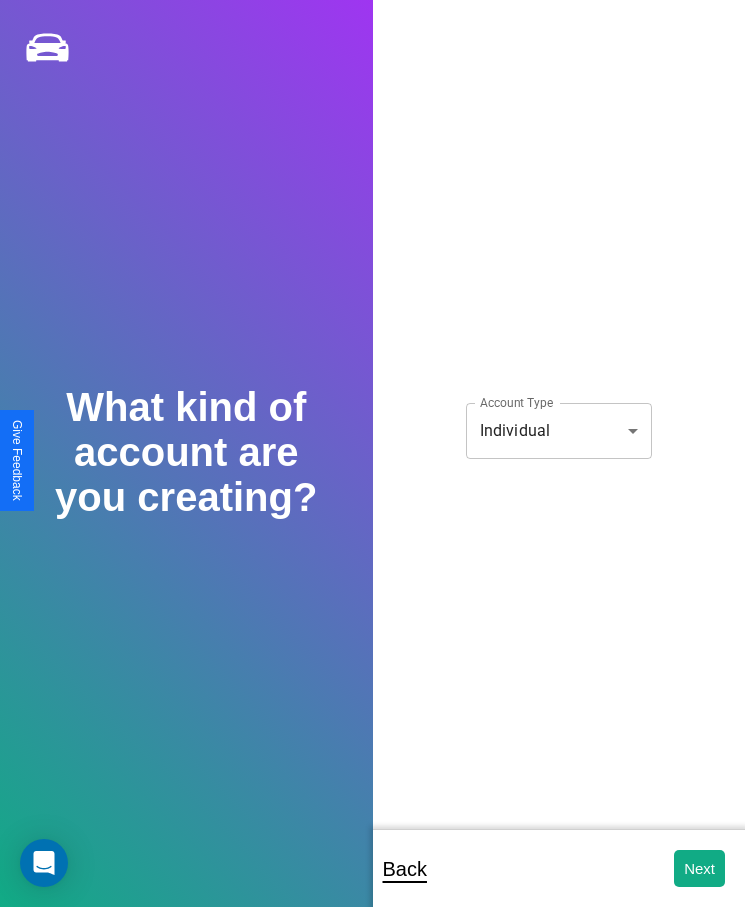 click on "**********" at bounding box center (372, 467) 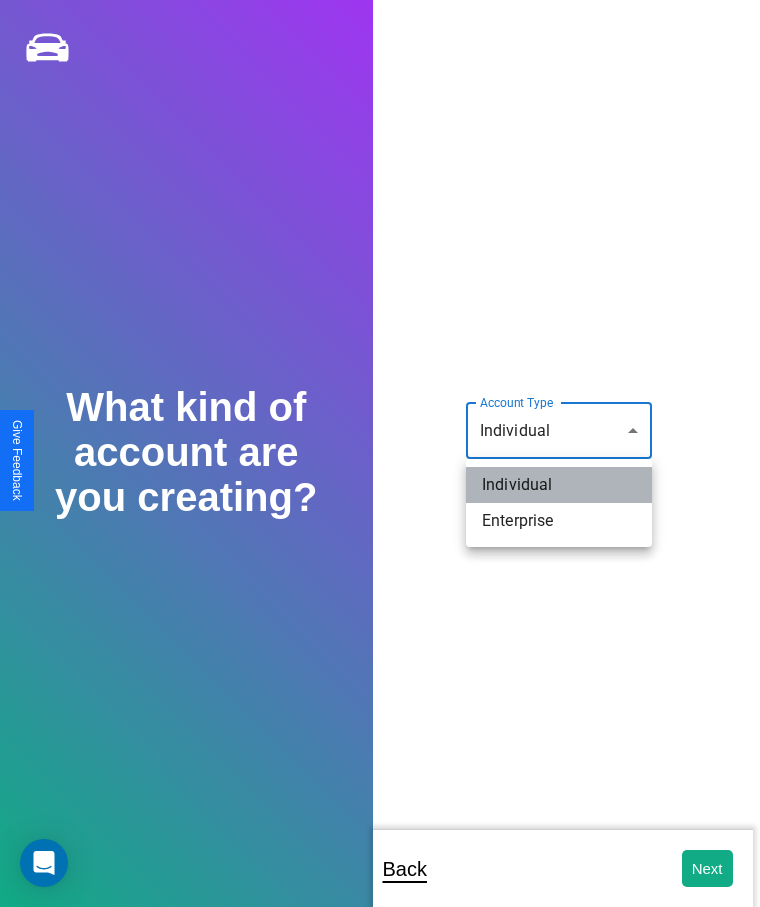 click on "Individual" at bounding box center [559, 485] 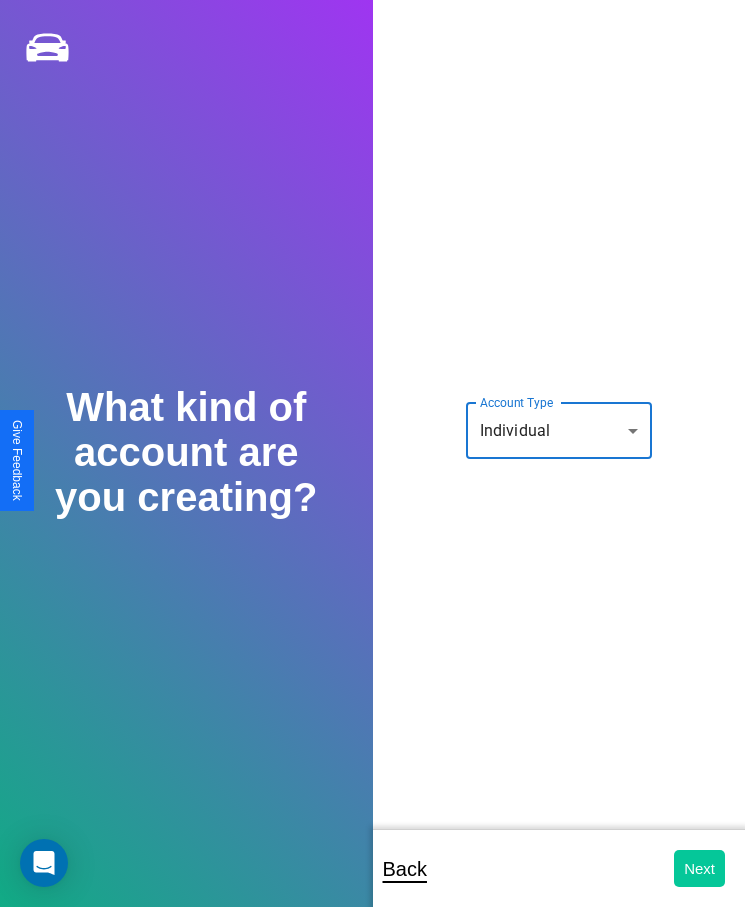 click on "Next" at bounding box center (699, 868) 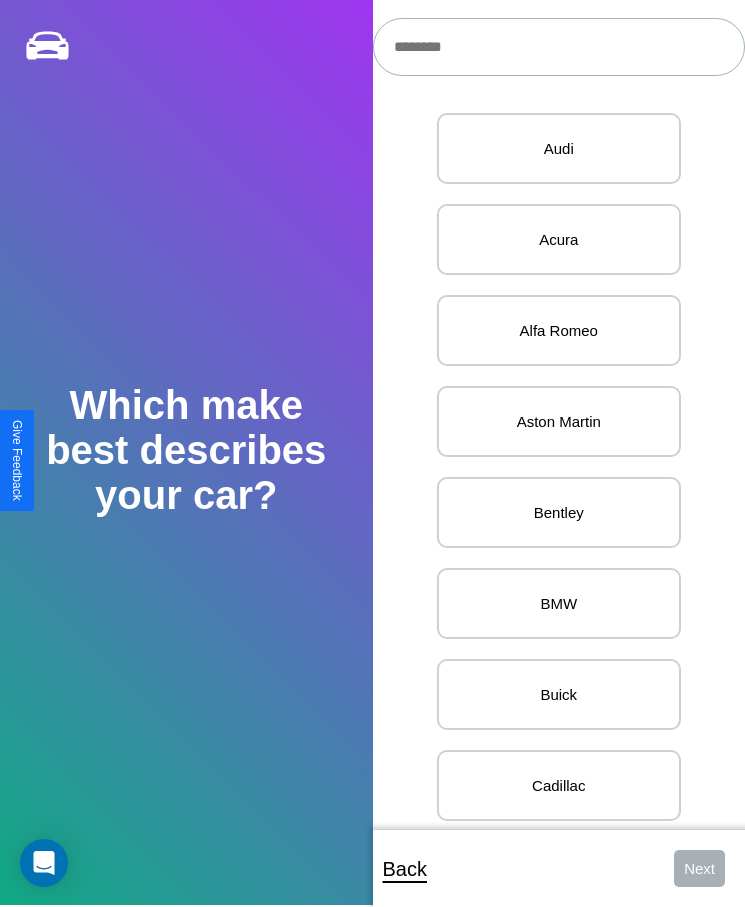 scroll, scrollTop: 27, scrollLeft: 0, axis: vertical 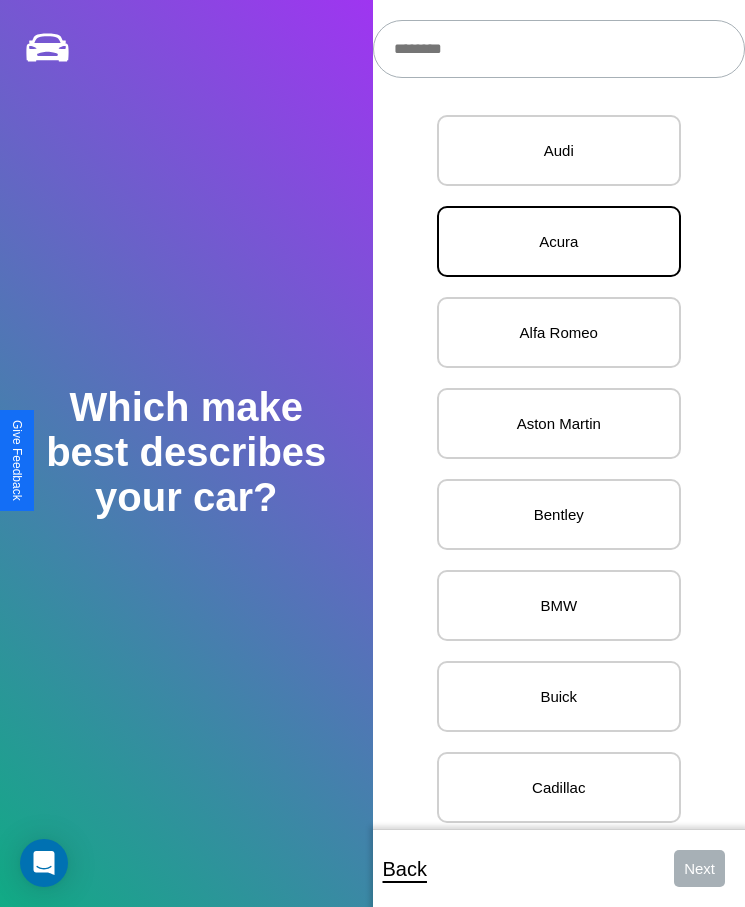 click on "Acura" at bounding box center (559, 241) 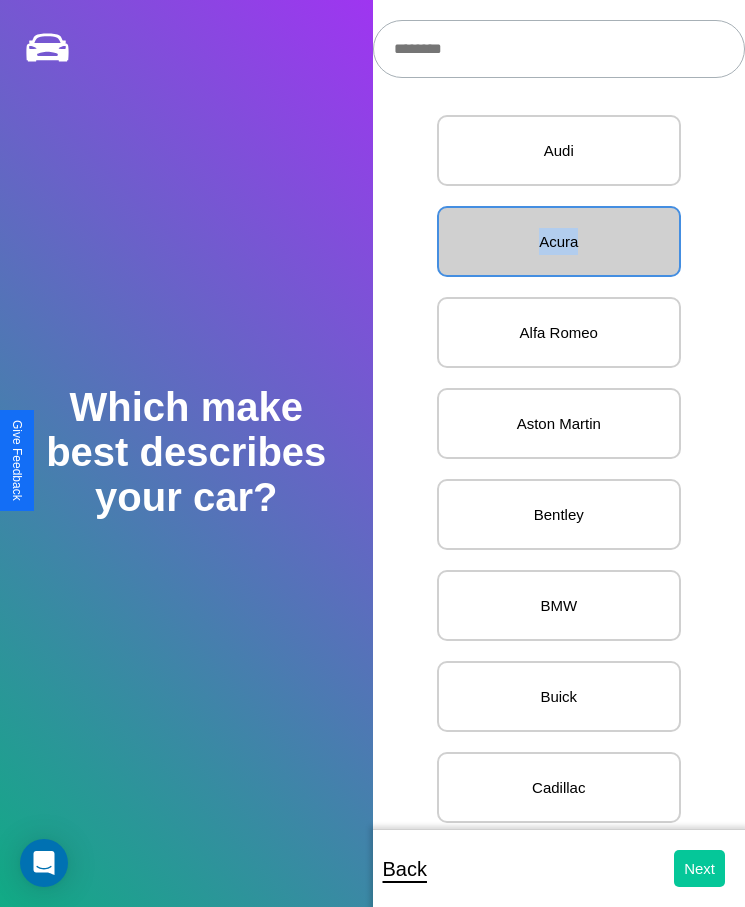 click on "Next" at bounding box center [699, 868] 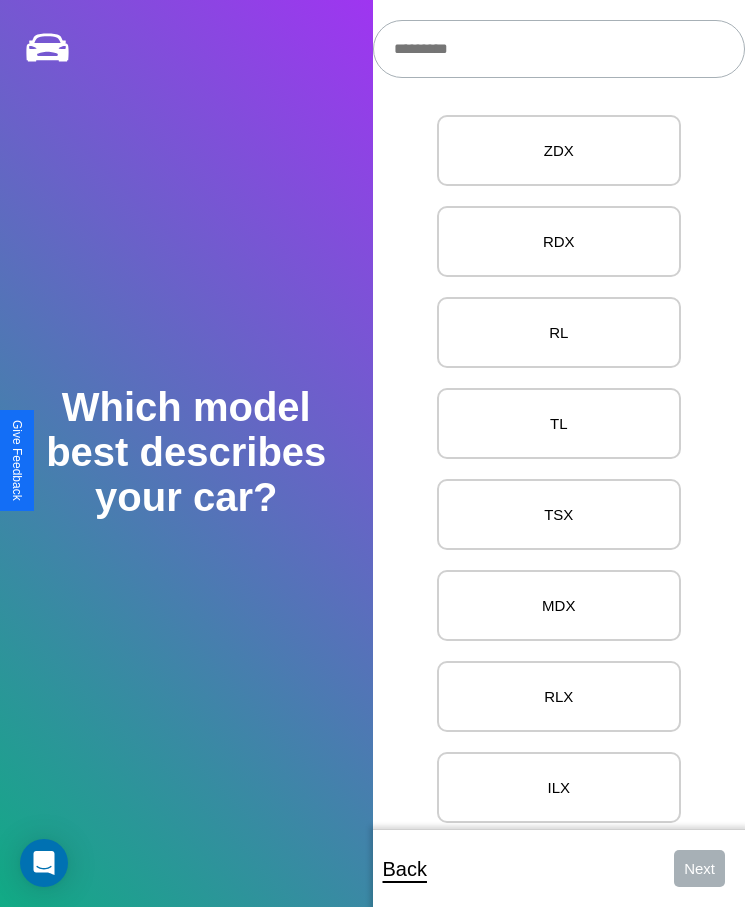 scroll, scrollTop: 27, scrollLeft: 0, axis: vertical 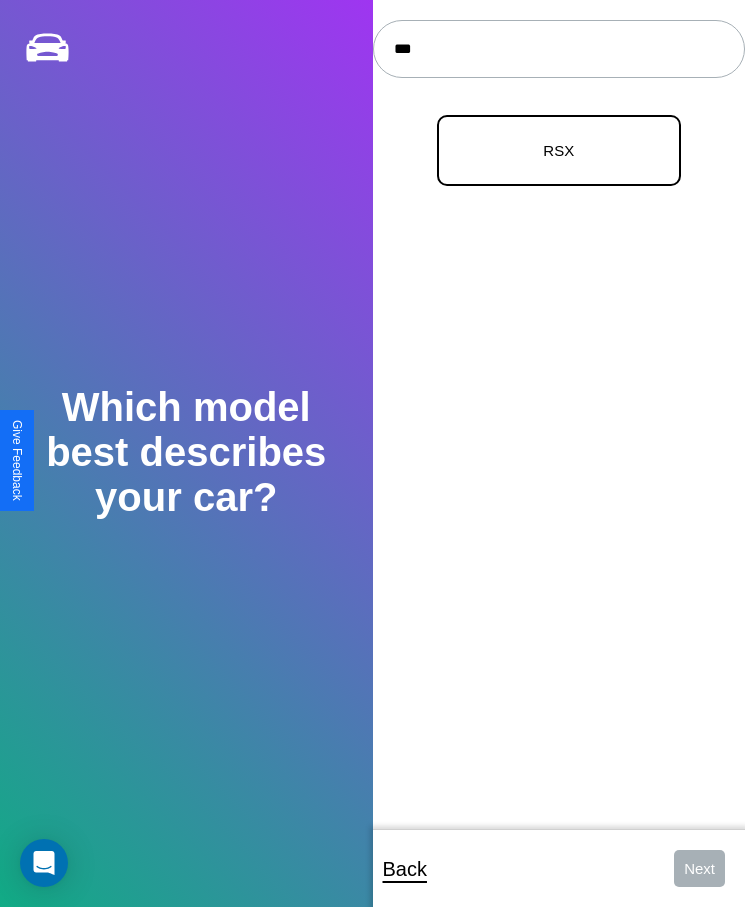type on "***" 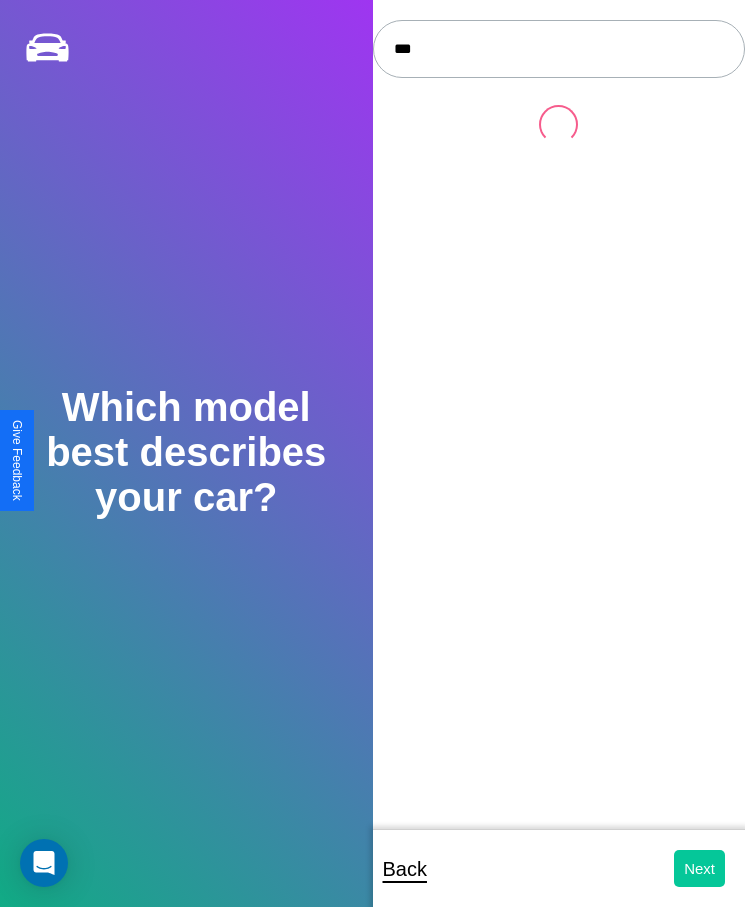 click on "Next" at bounding box center (699, 868) 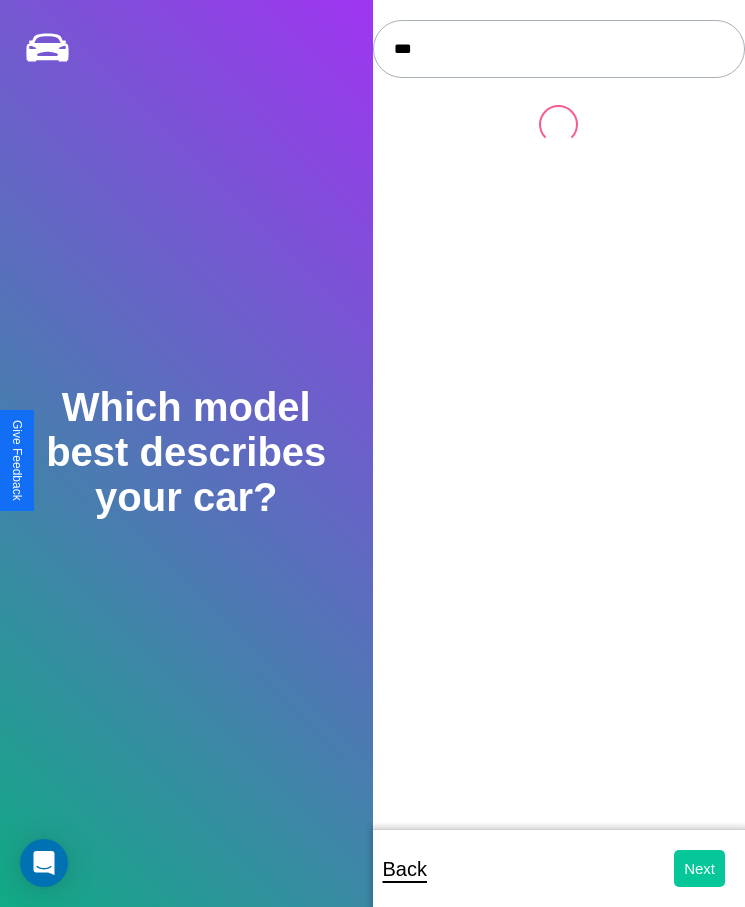 select on "*****" 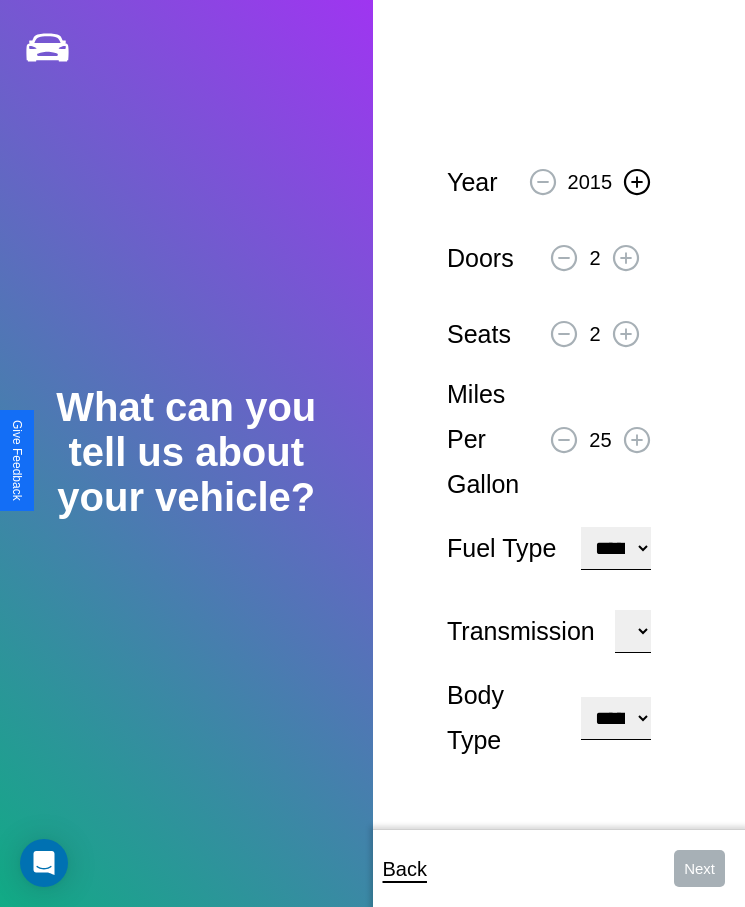 click 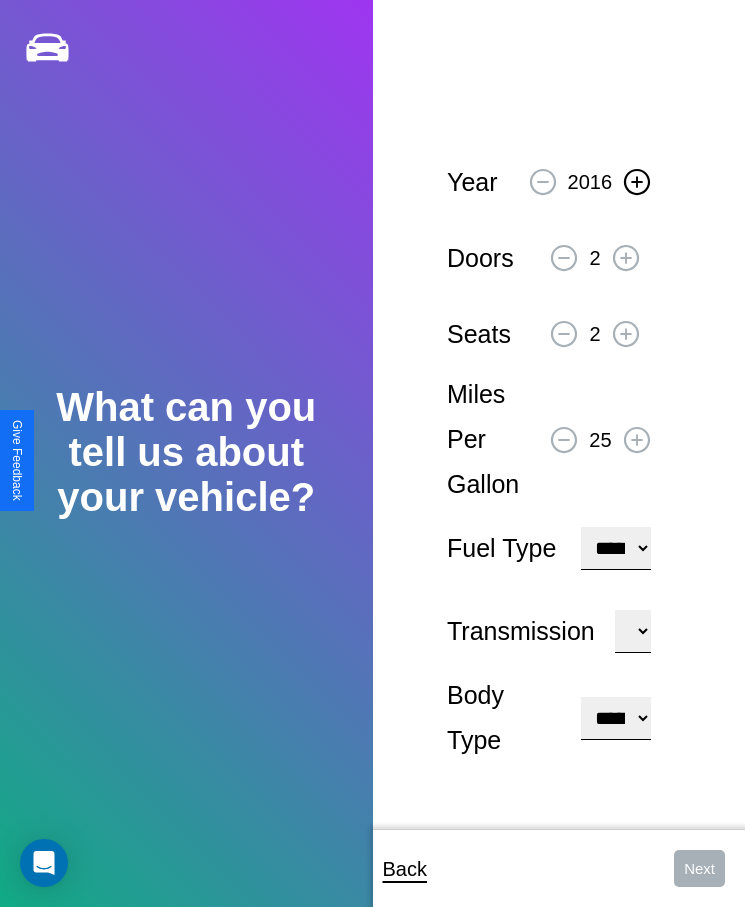 click 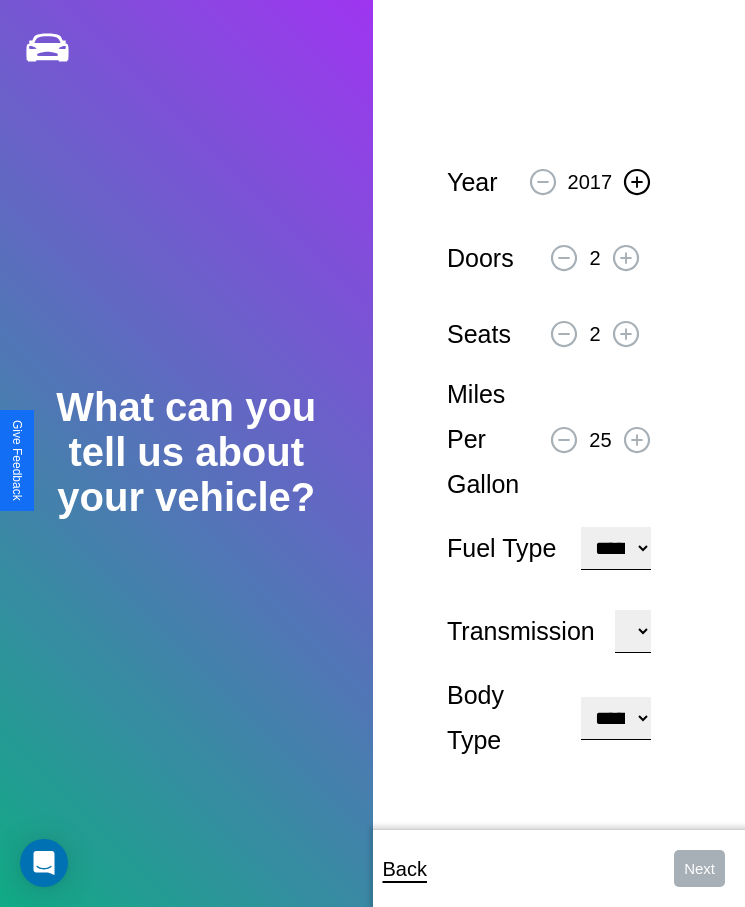 click 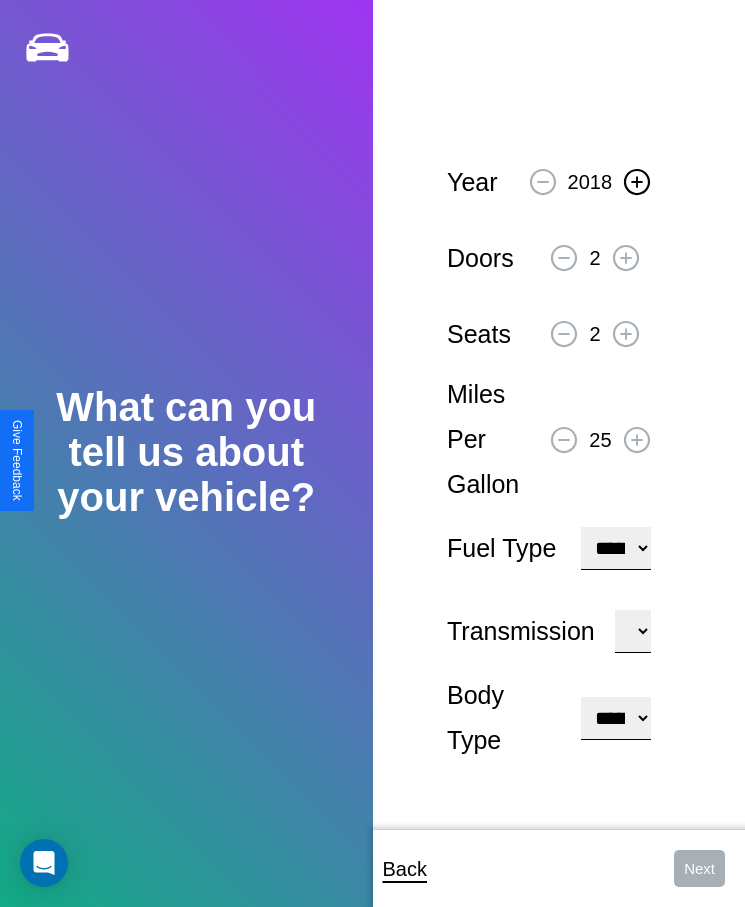 click 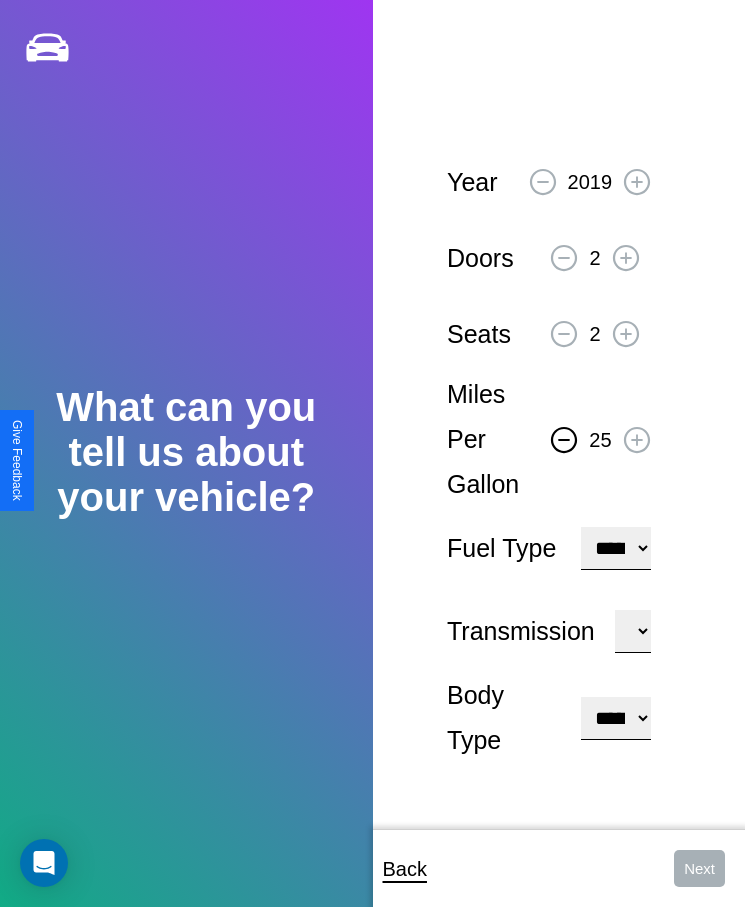 click 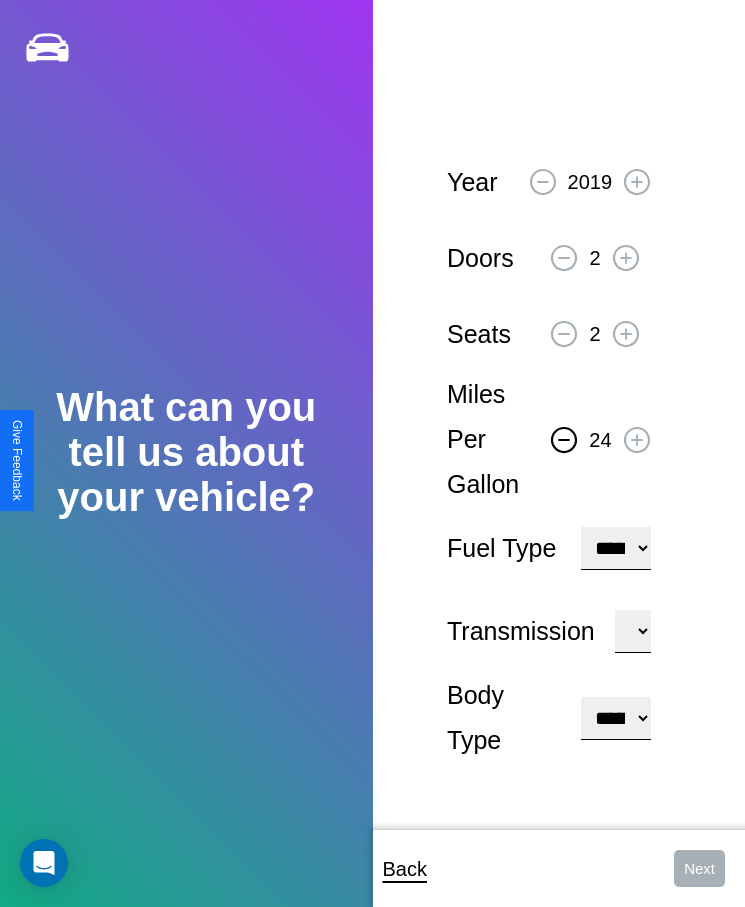 click 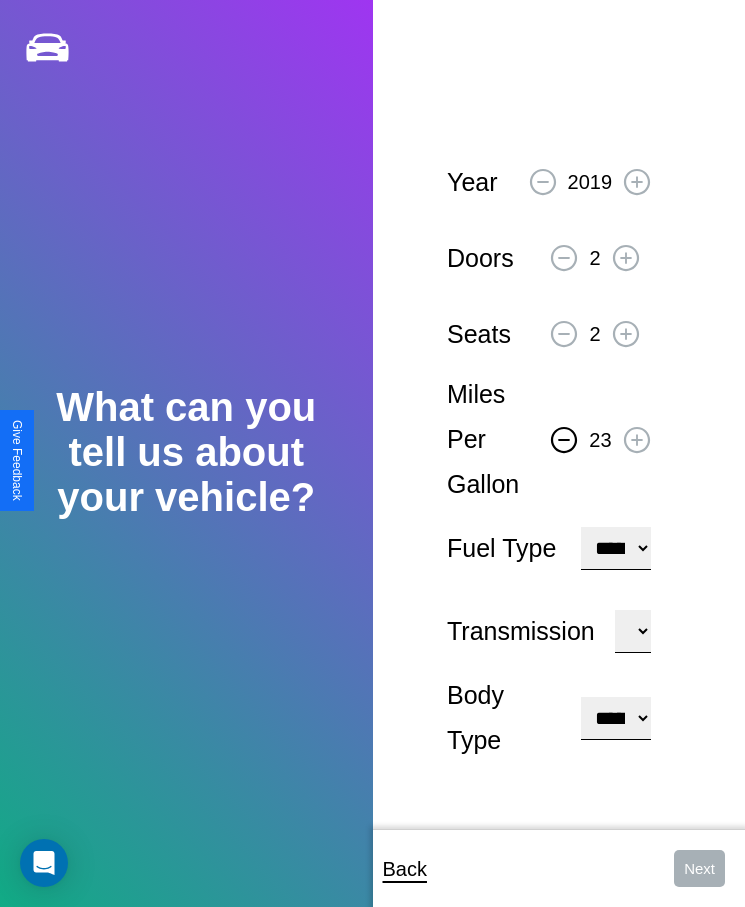 click 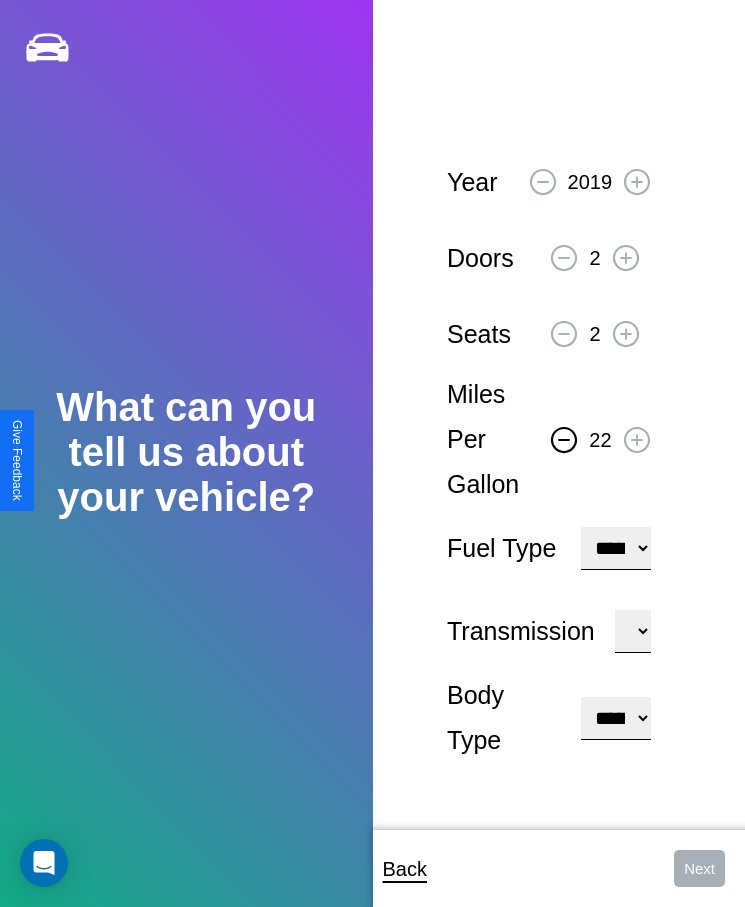 click 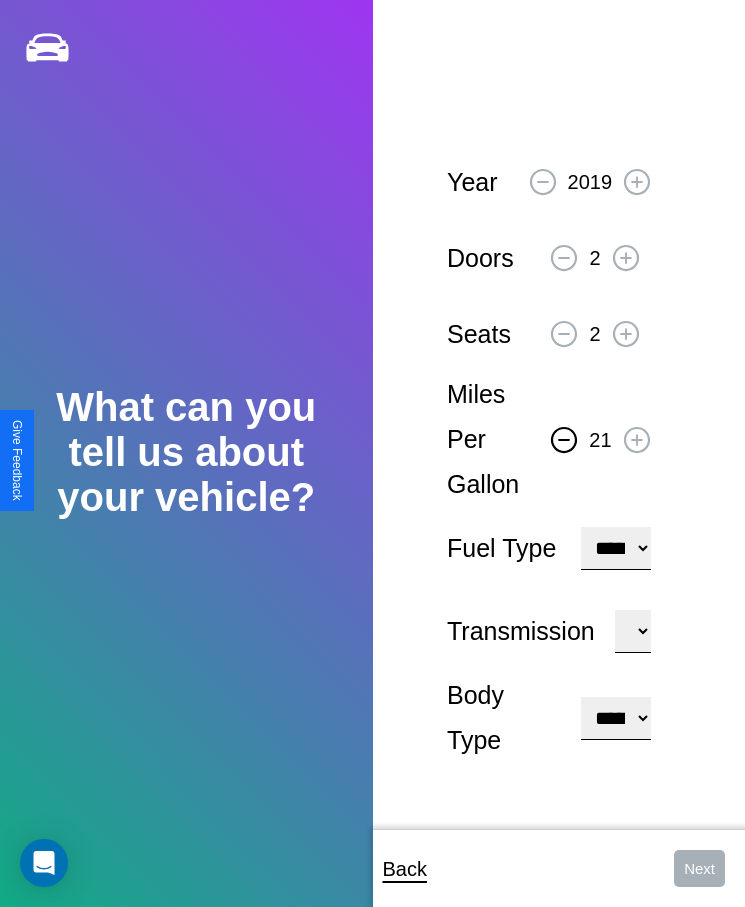 click 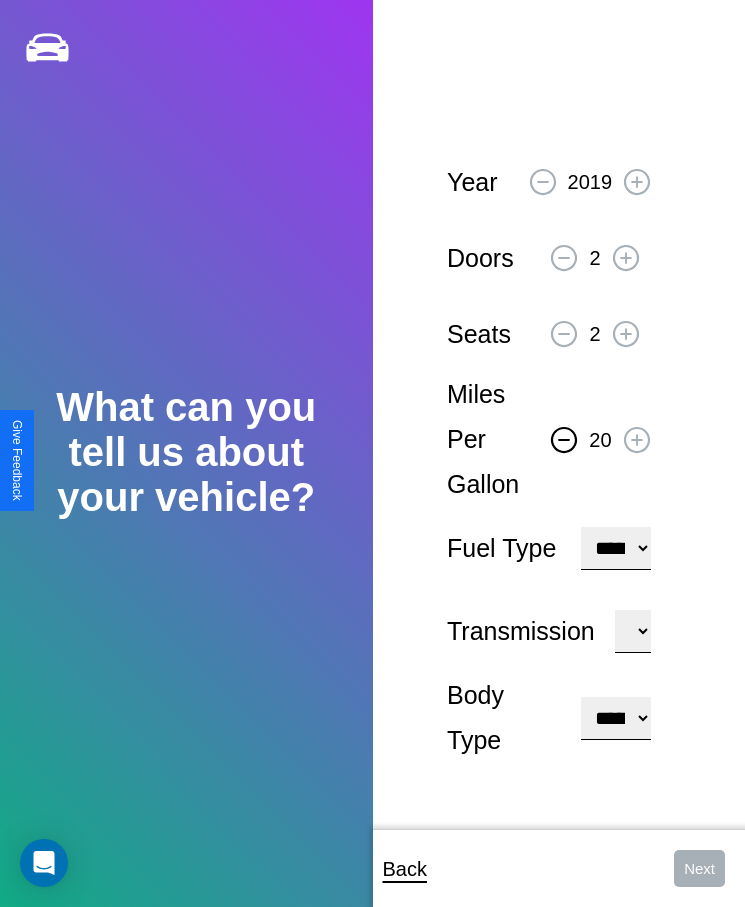 click 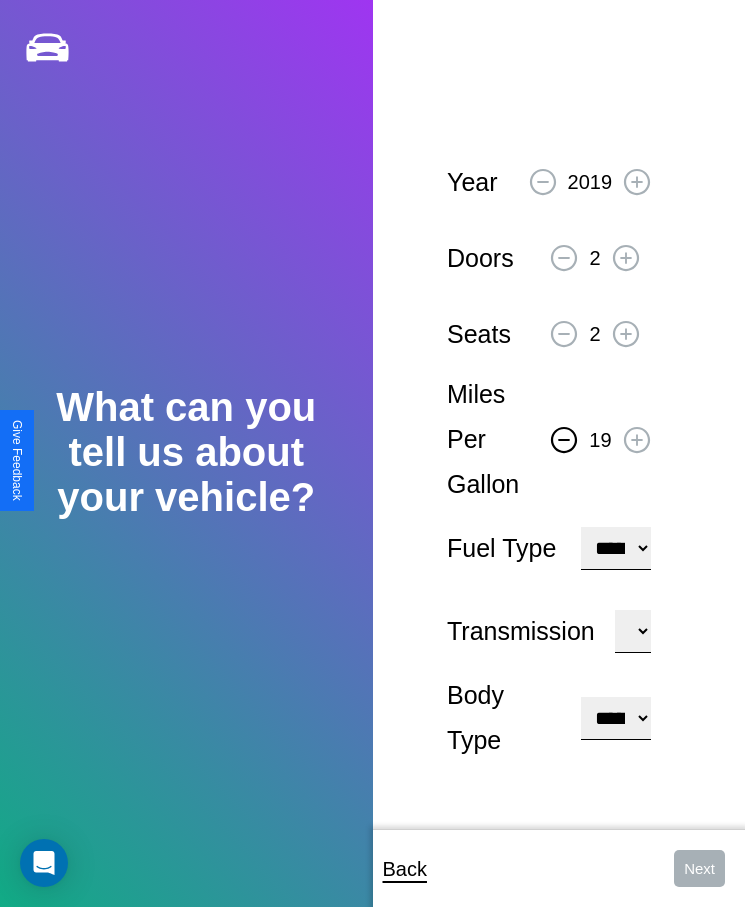 click 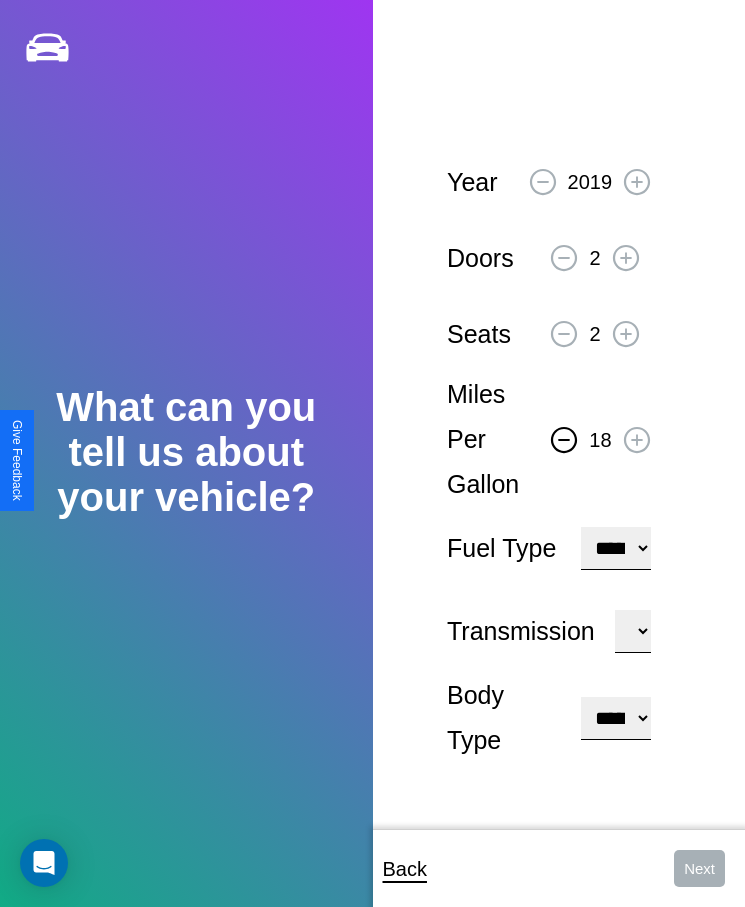 click 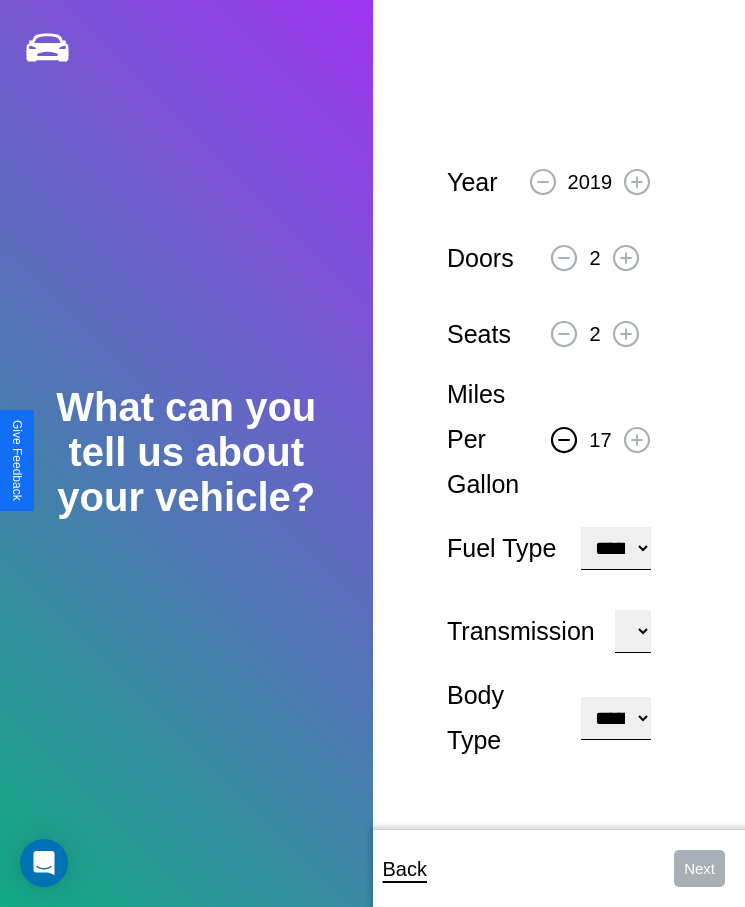 click 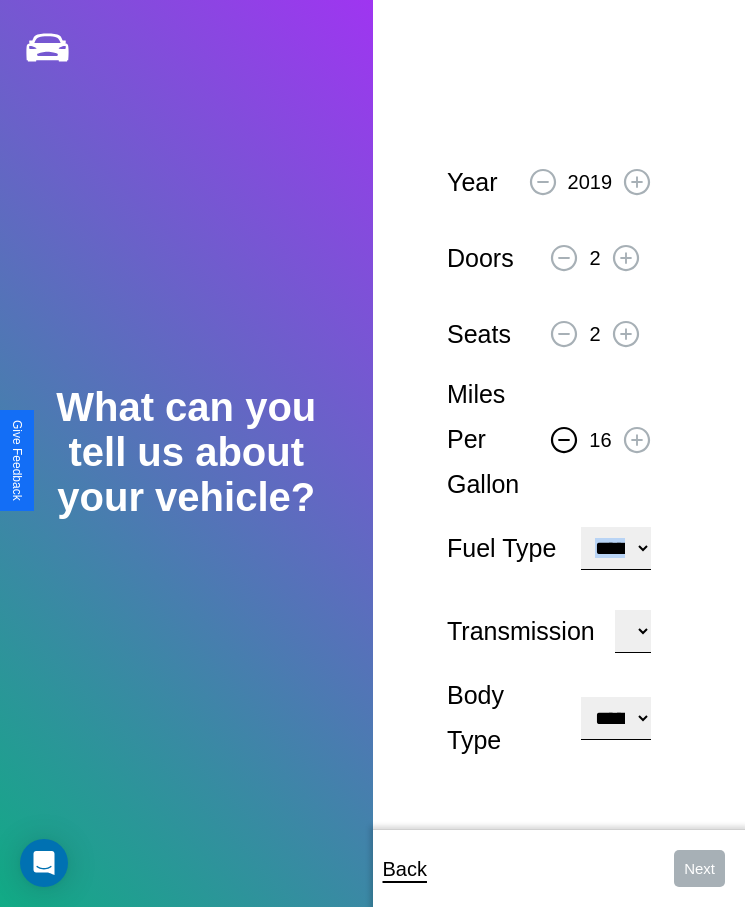 click on "**********" at bounding box center [615, 548] 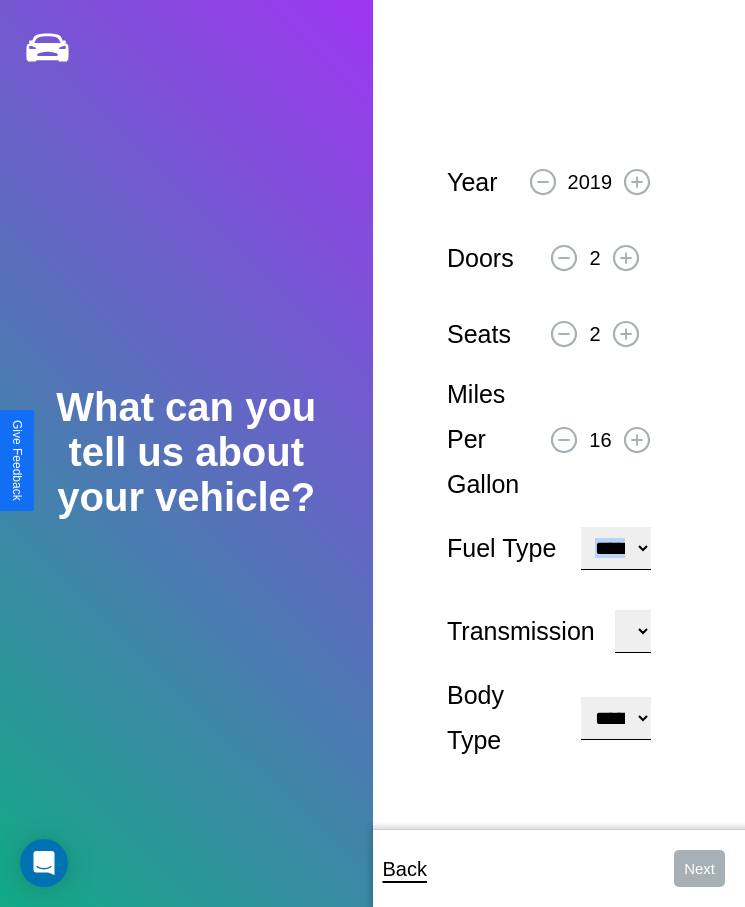 select on "********" 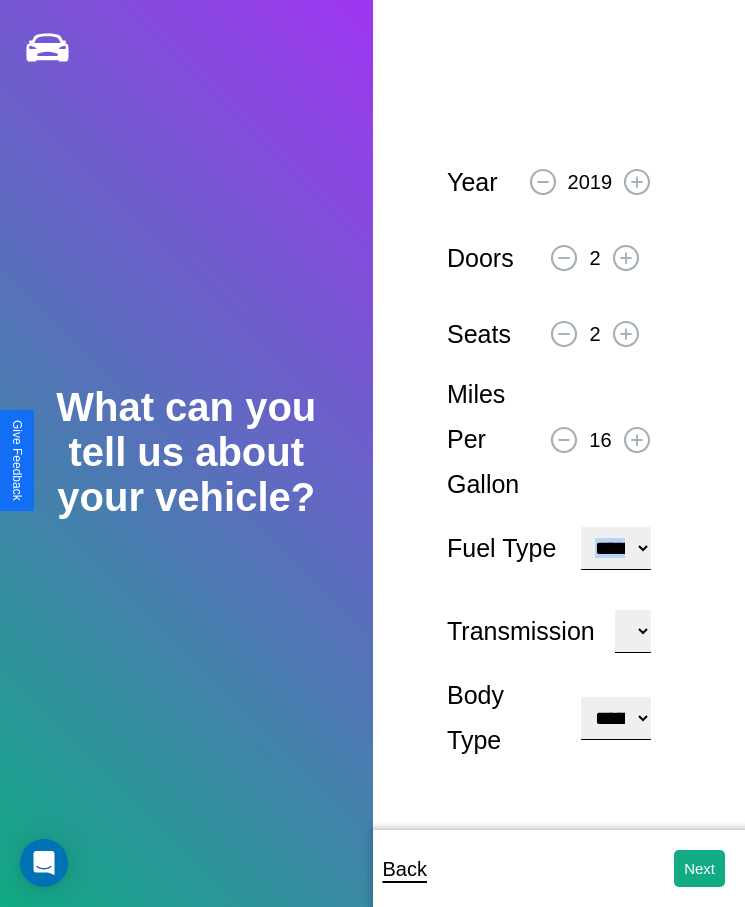 click on "**********" at bounding box center [615, 718] 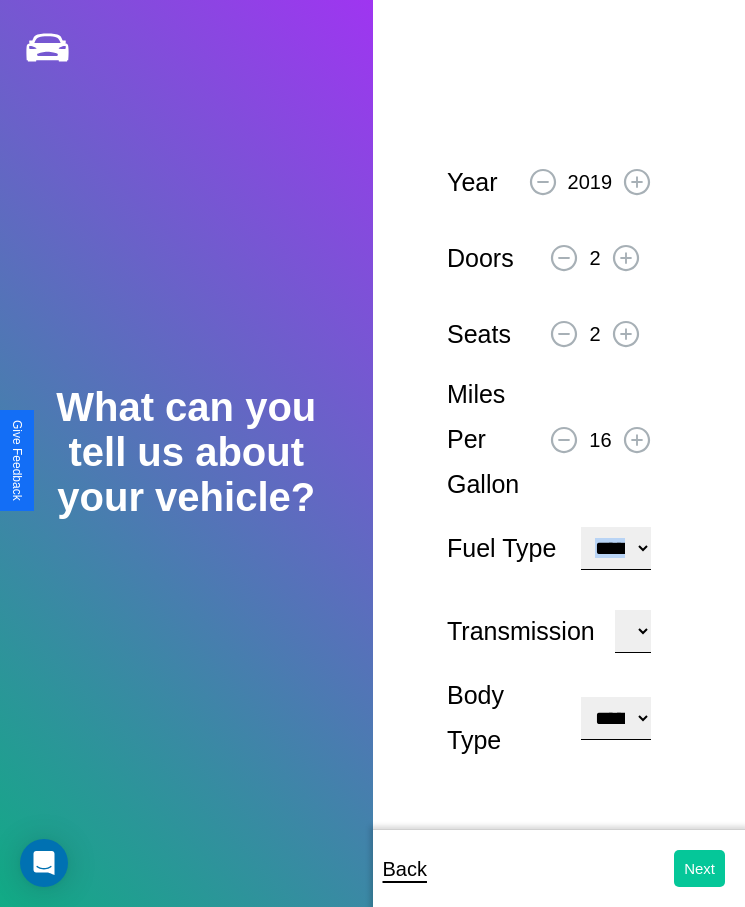 click on "Next" at bounding box center [699, 868] 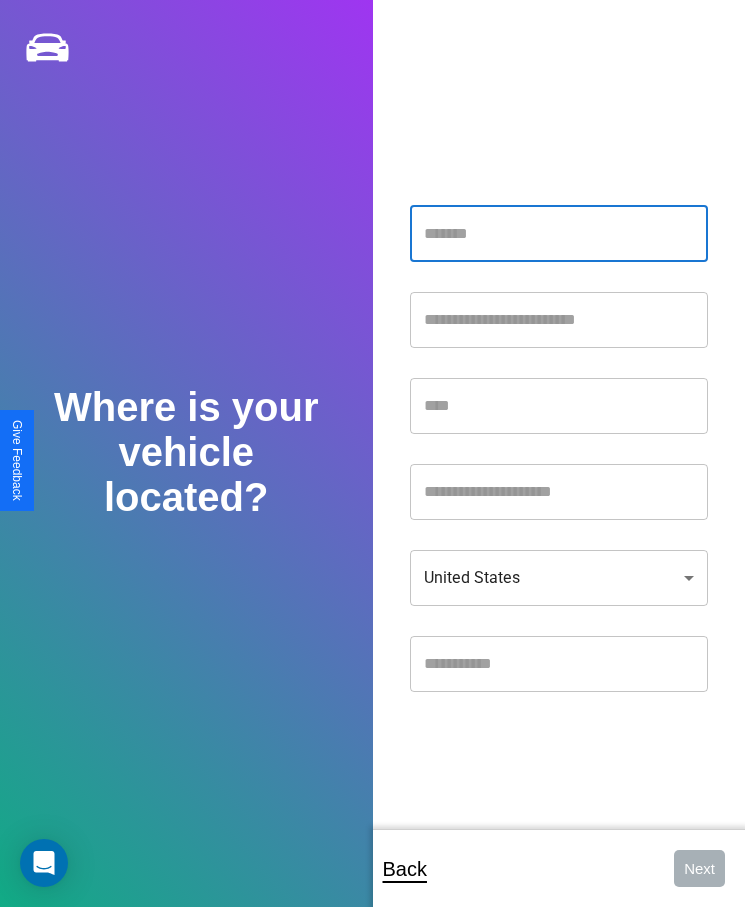 click at bounding box center [559, 234] 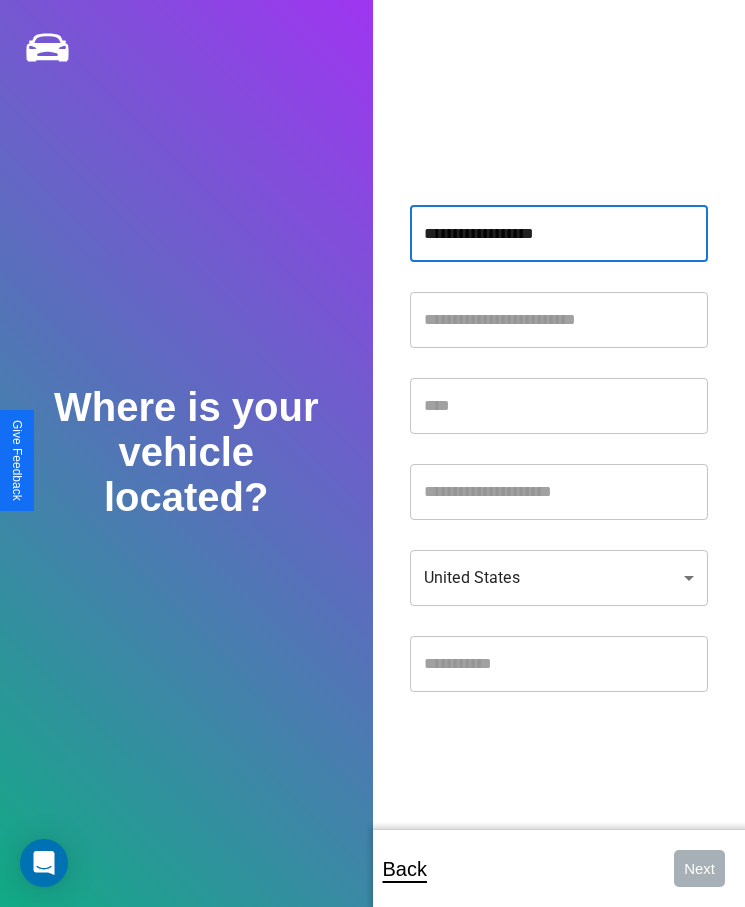 type on "**********" 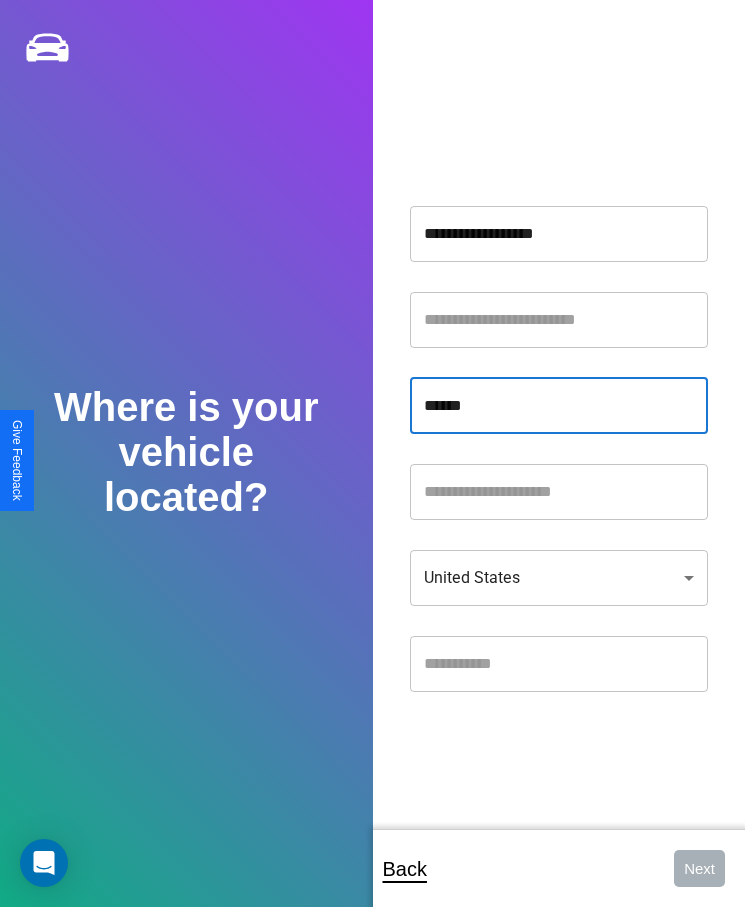 type on "******" 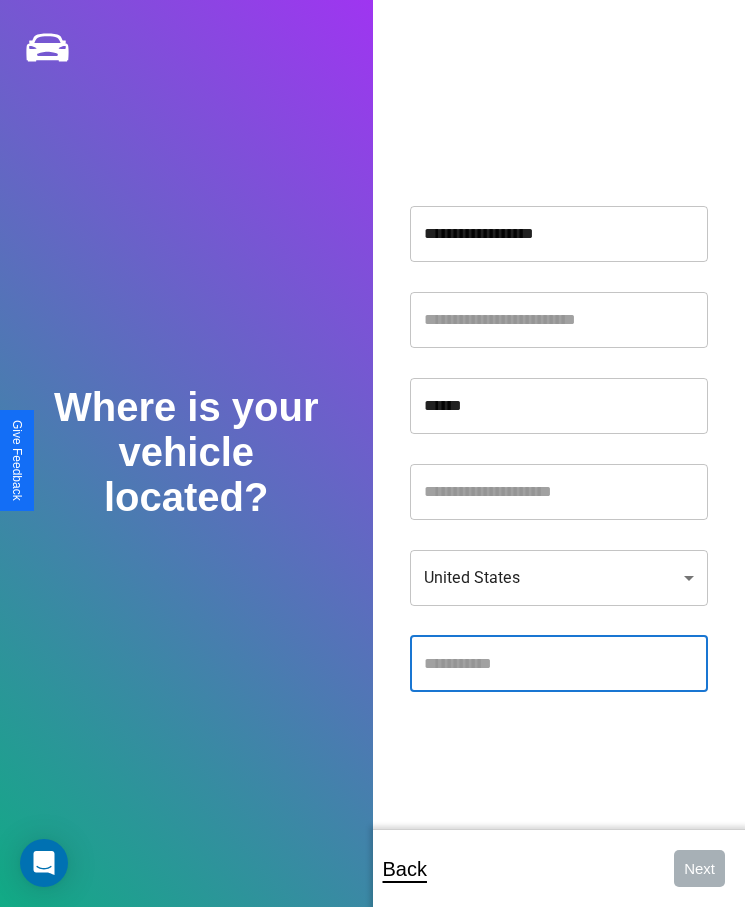 click at bounding box center (559, 664) 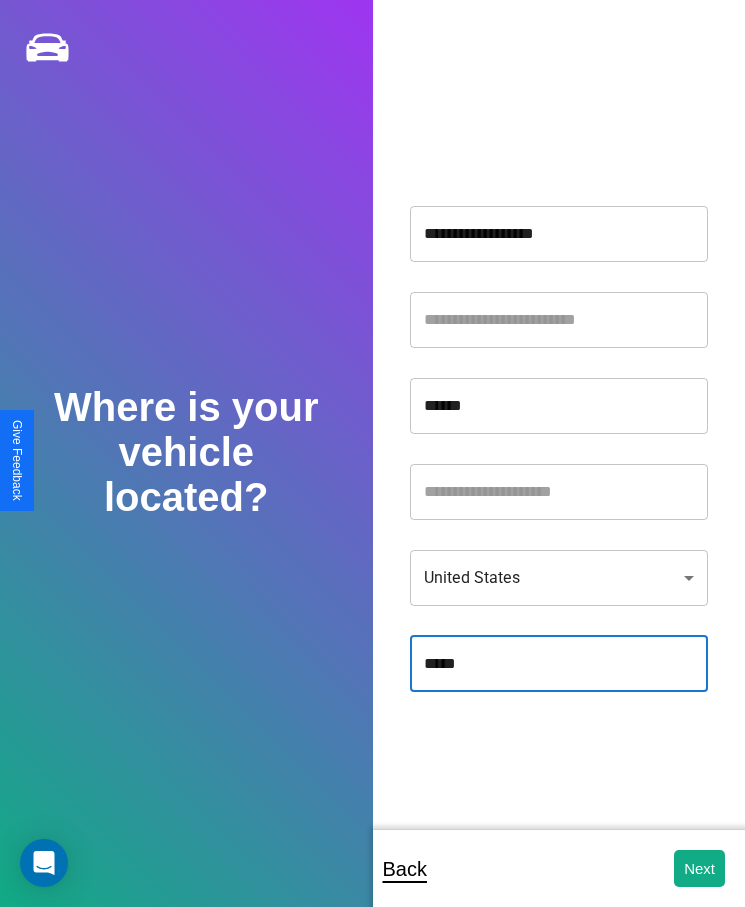 type on "*****" 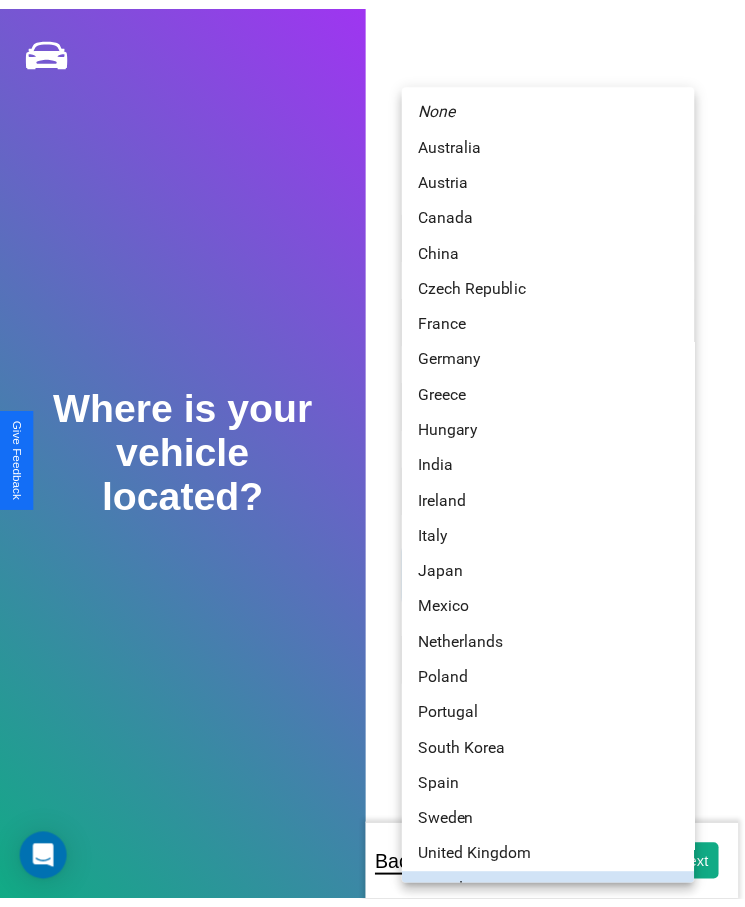 scroll, scrollTop: 25, scrollLeft: 0, axis: vertical 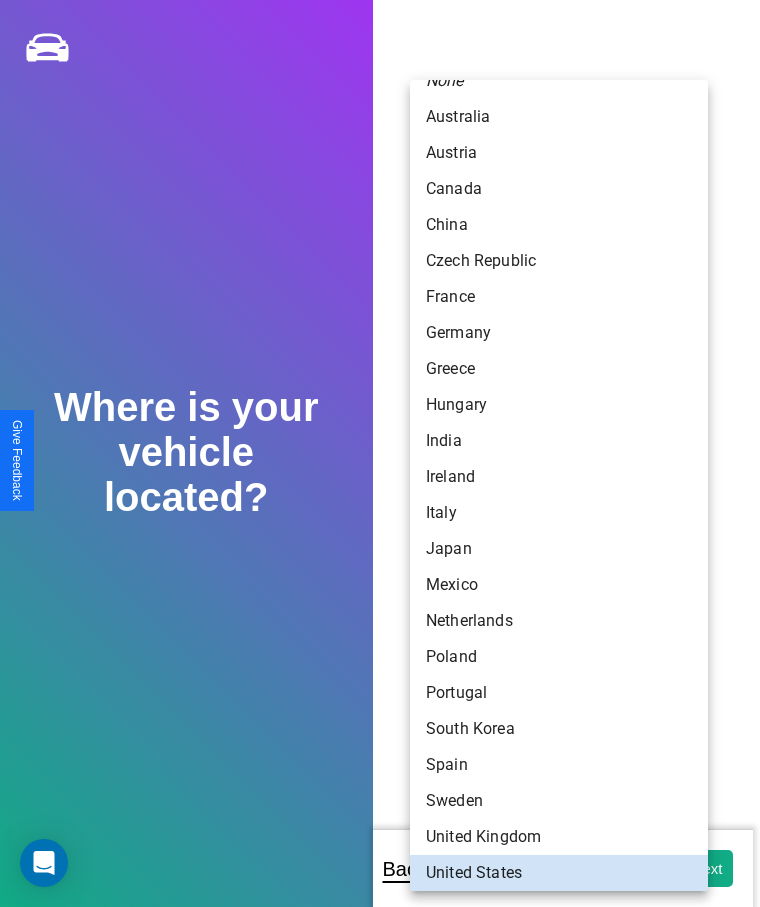 click on "Czech Republic" at bounding box center (559, 261) 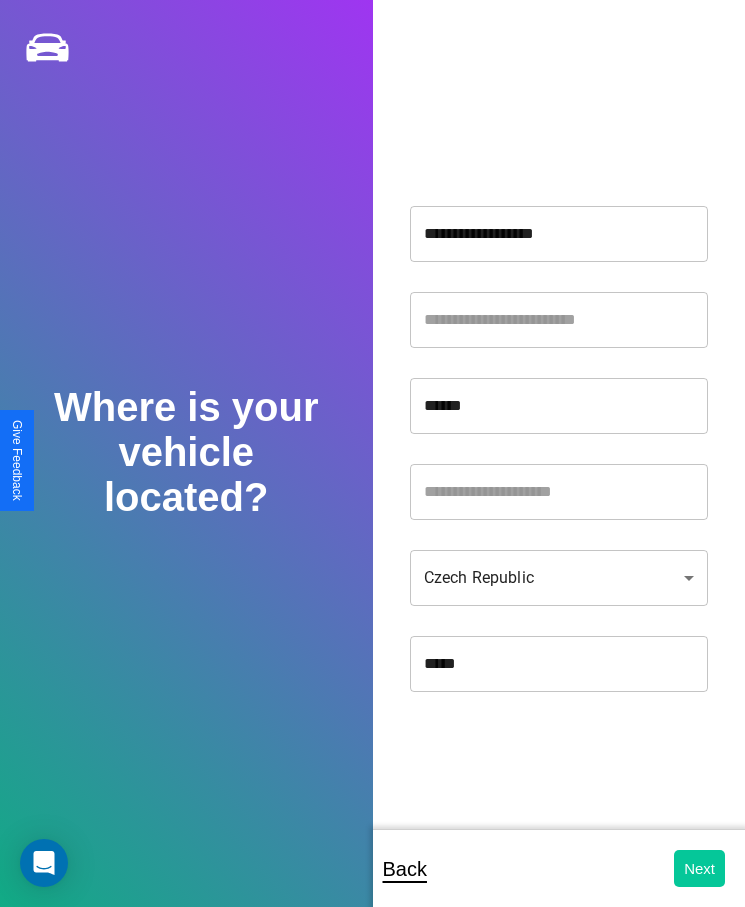 click on "Next" at bounding box center [699, 868] 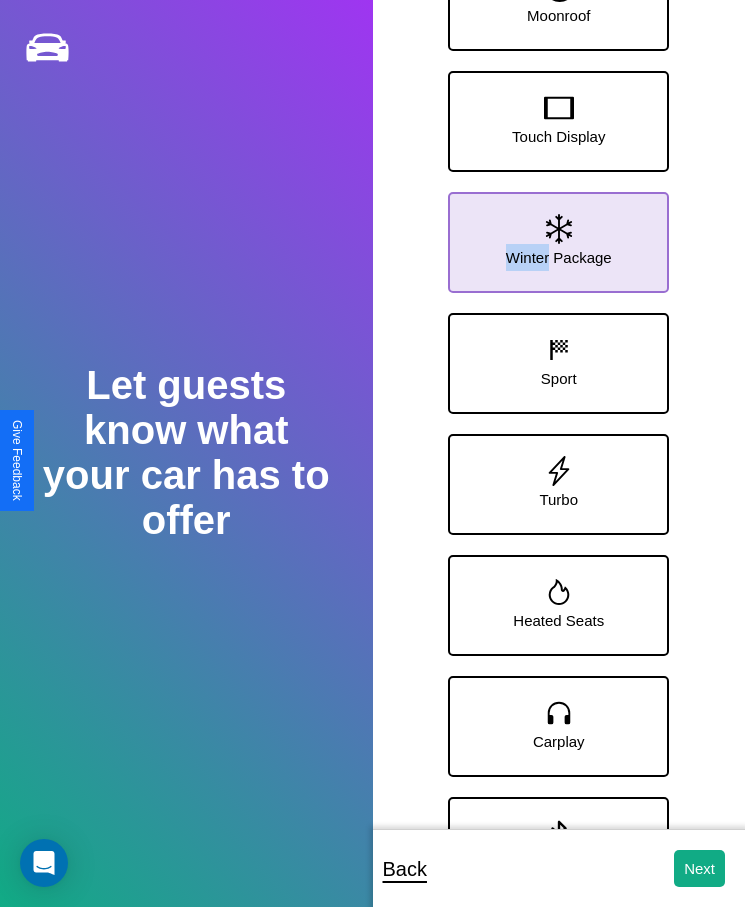 click 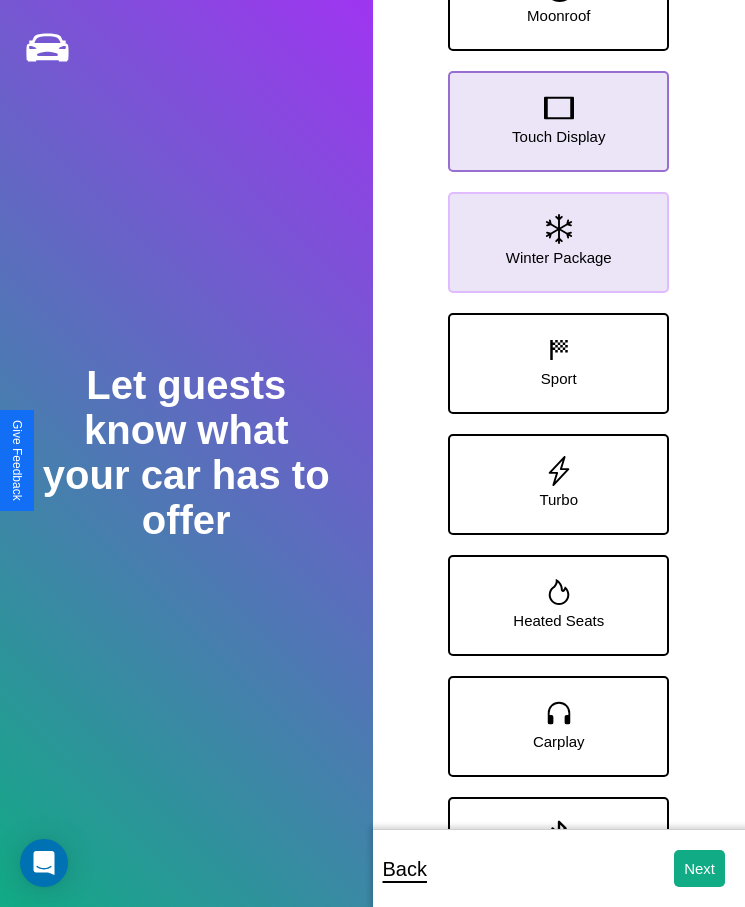 click 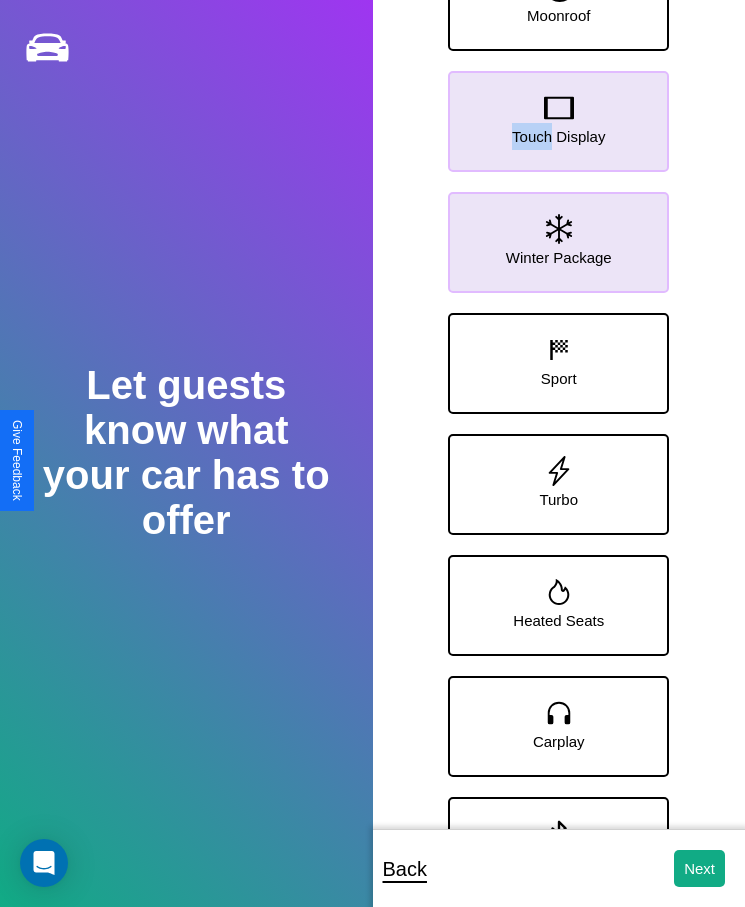 scroll, scrollTop: 159, scrollLeft: 0, axis: vertical 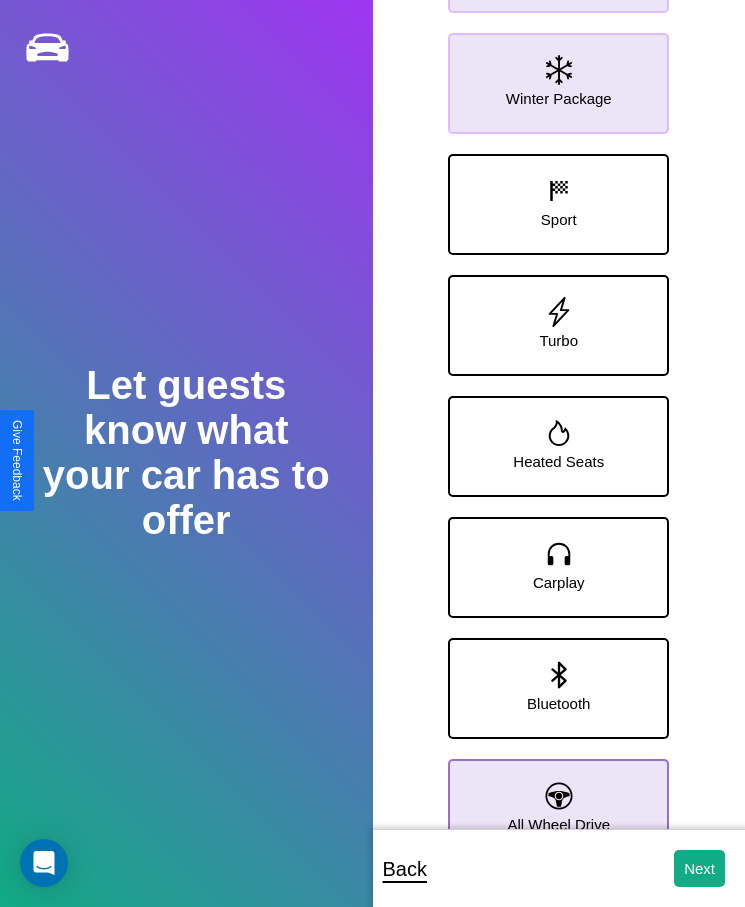 click 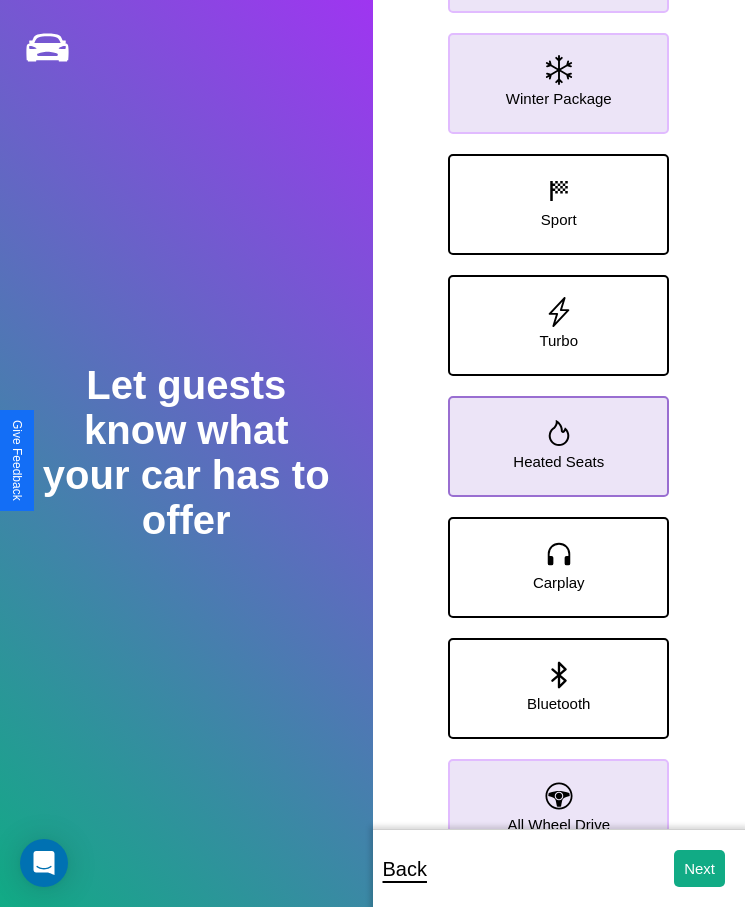 click 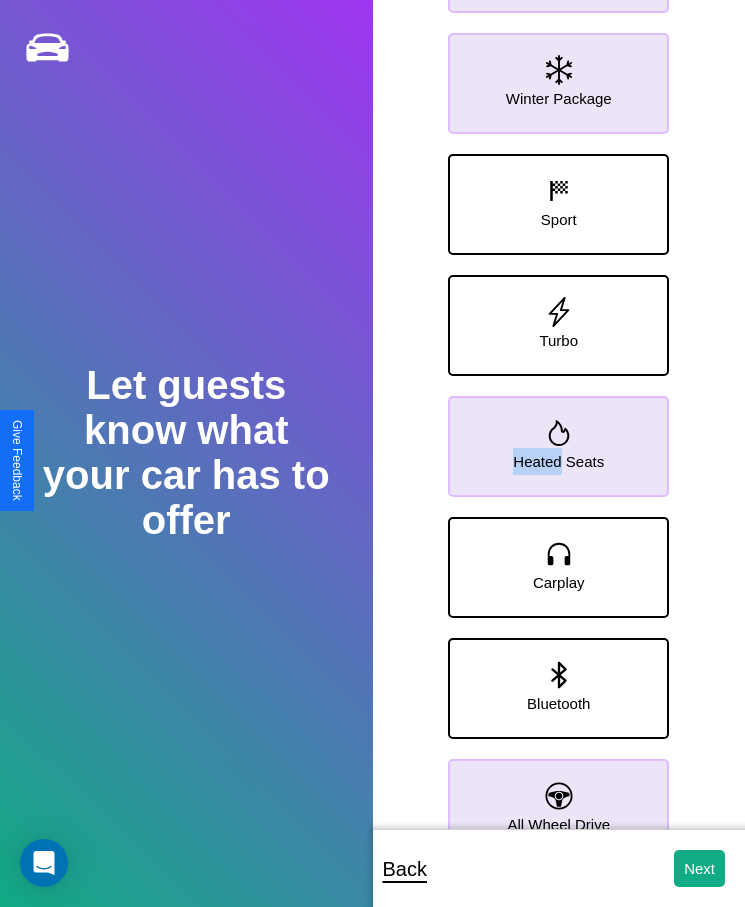 scroll, scrollTop: 0, scrollLeft: 0, axis: both 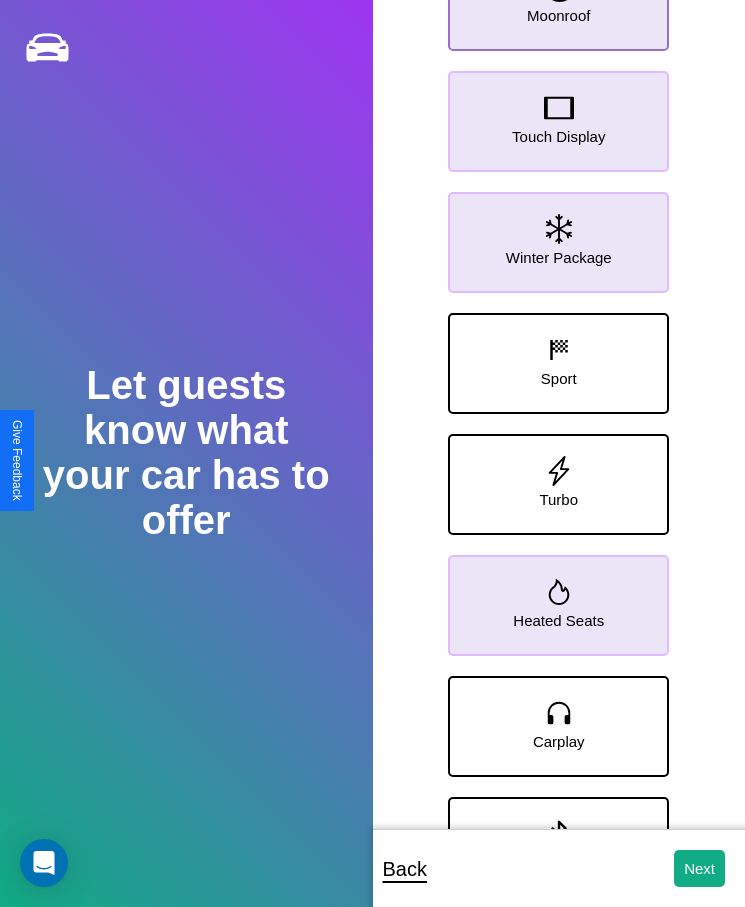 click on "Moonroof" at bounding box center [558, 15] 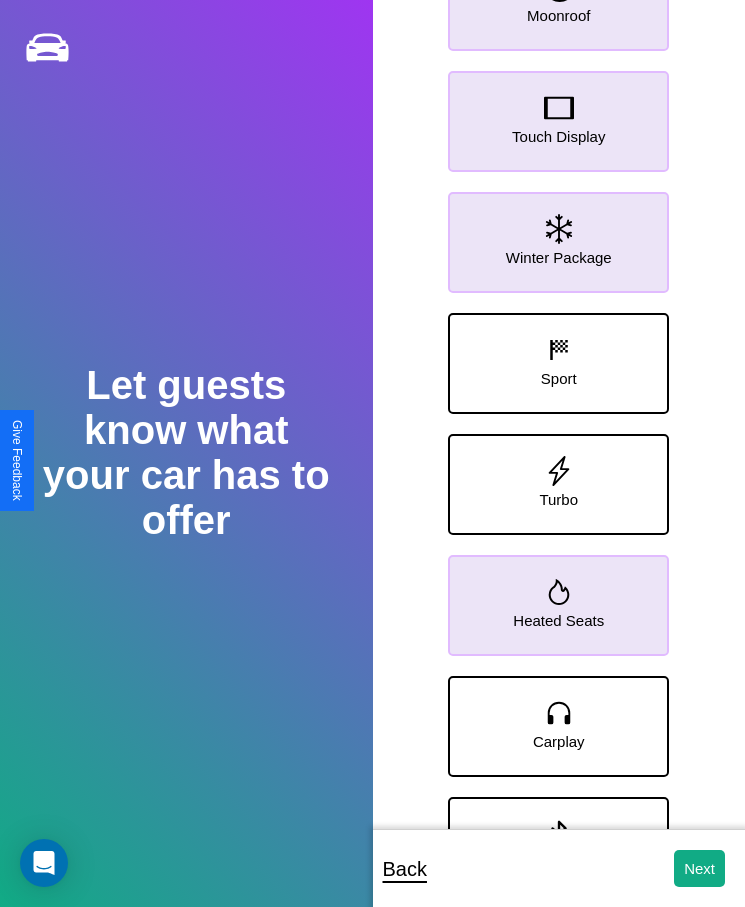 scroll, scrollTop: 159, scrollLeft: 0, axis: vertical 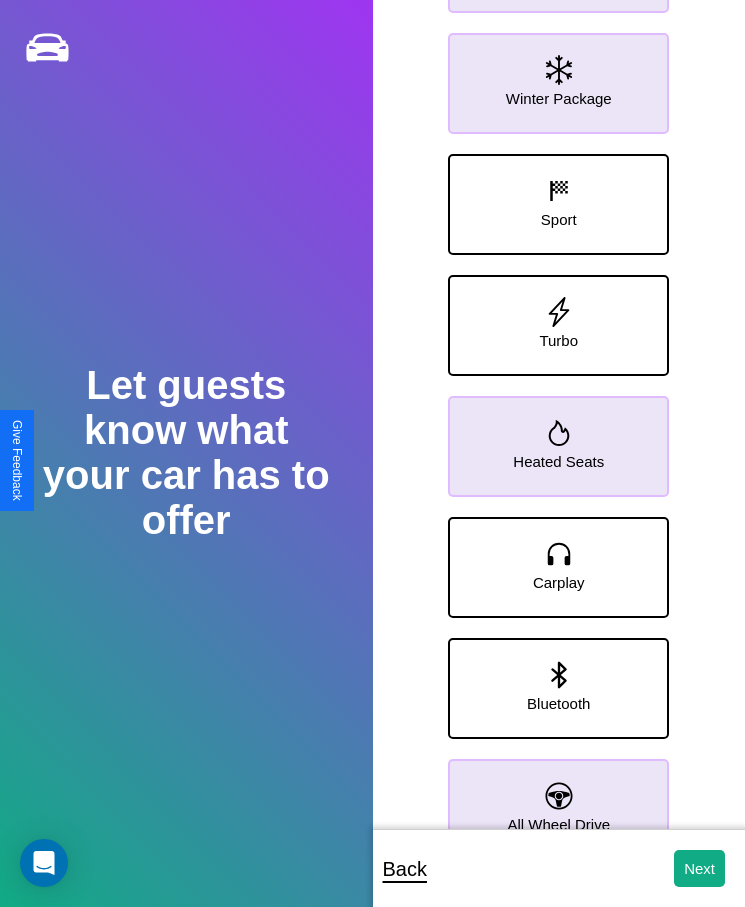 click 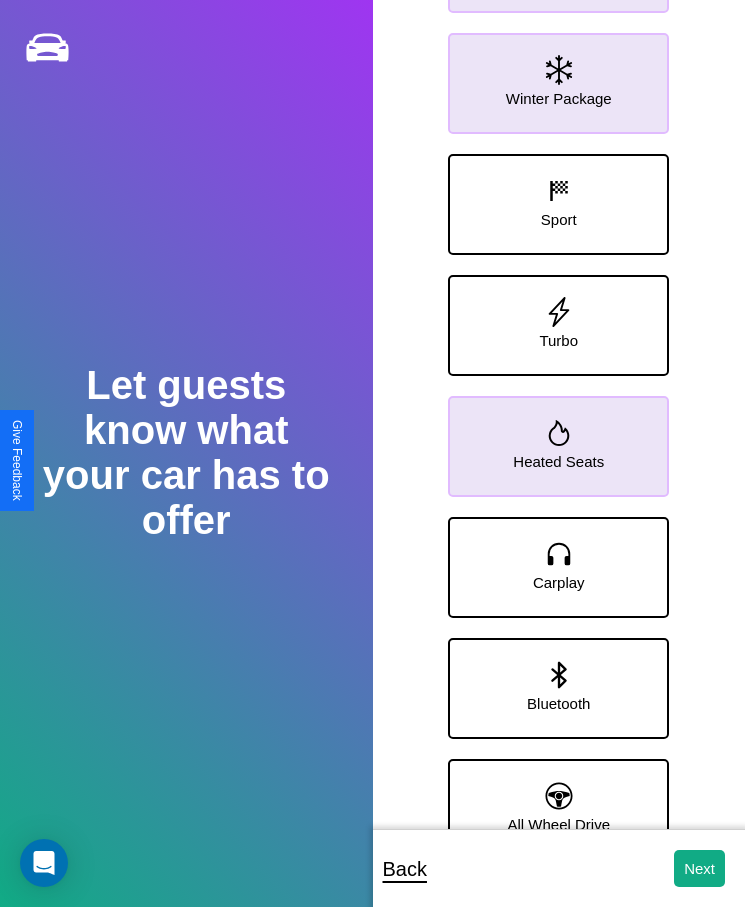 click 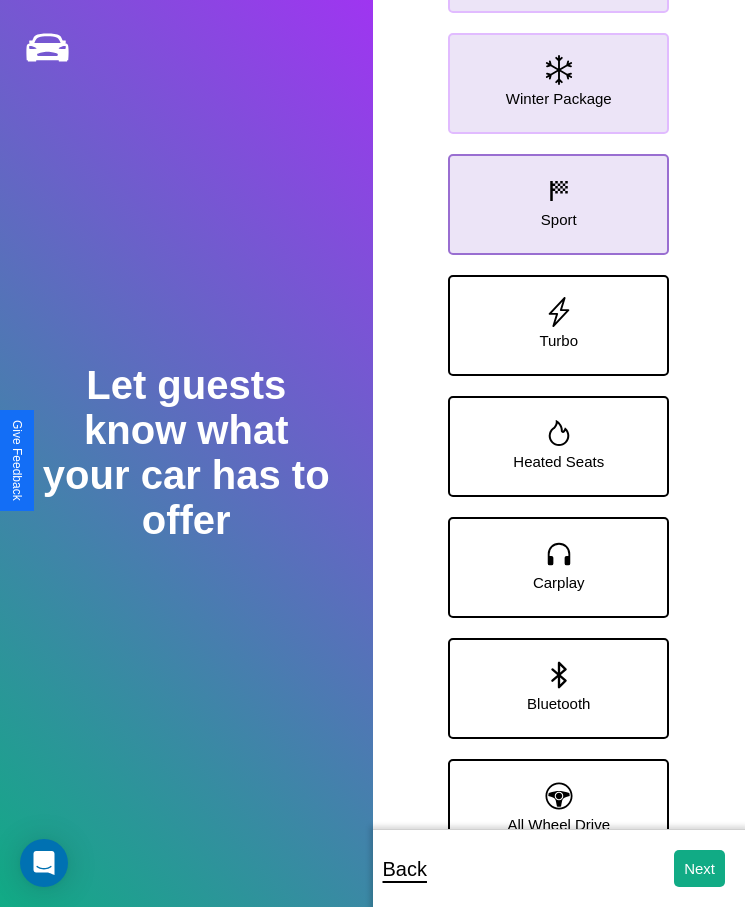 click 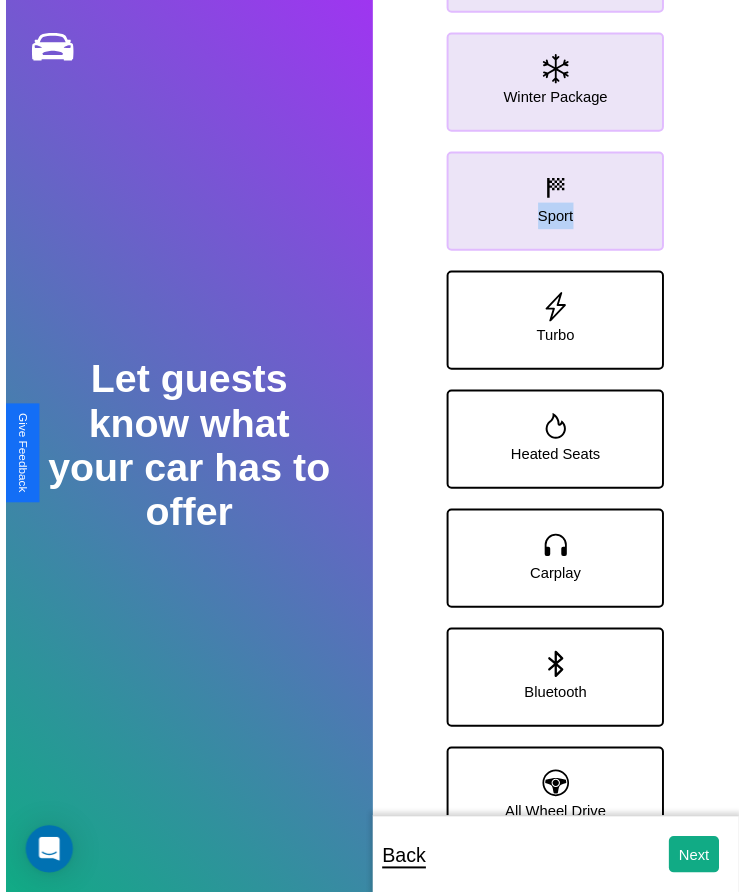 scroll, scrollTop: 0, scrollLeft: 0, axis: both 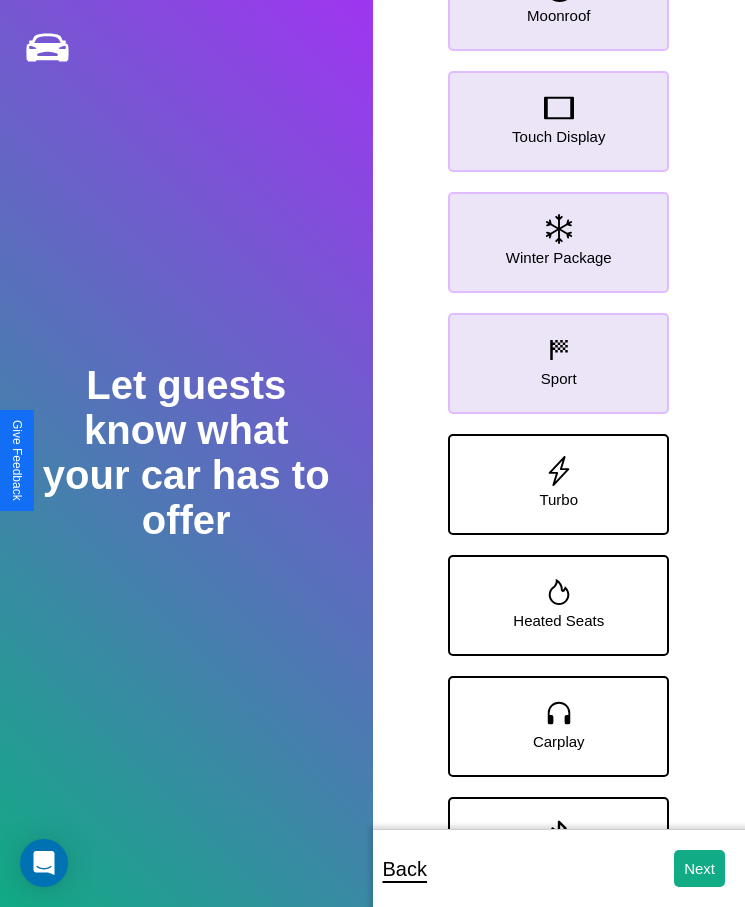 click on "Moonroof" at bounding box center (558, 15) 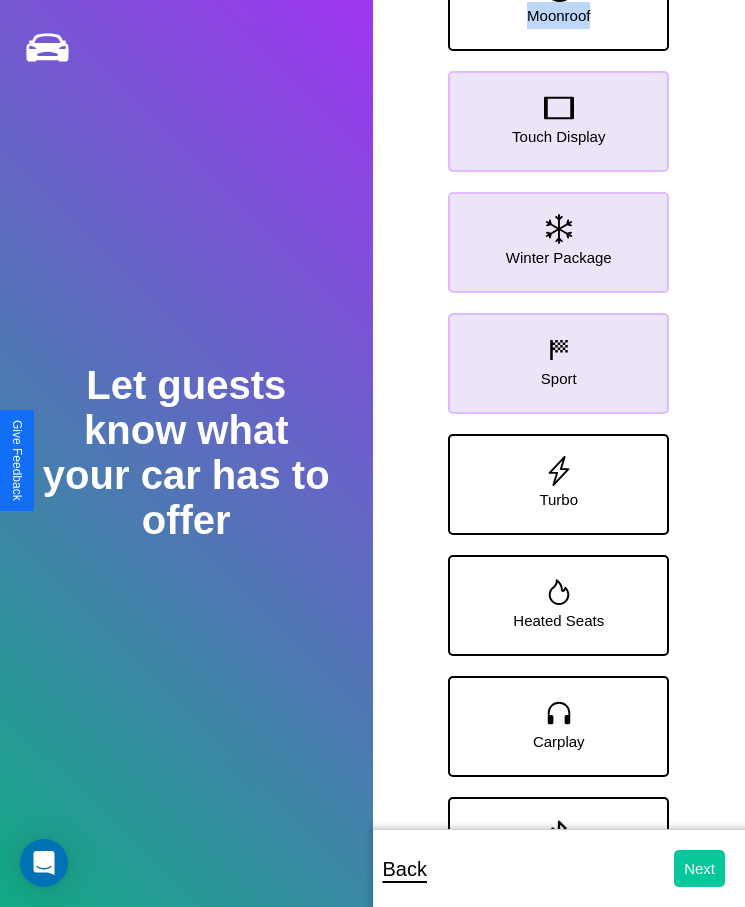 click on "Next" at bounding box center (699, 868) 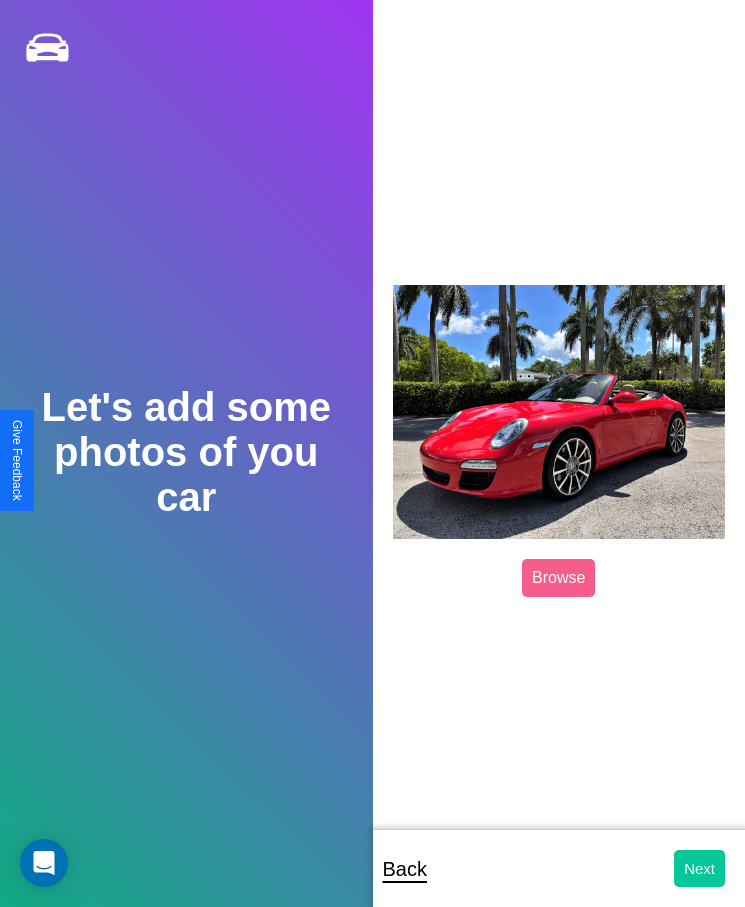 click on "Next" at bounding box center (699, 868) 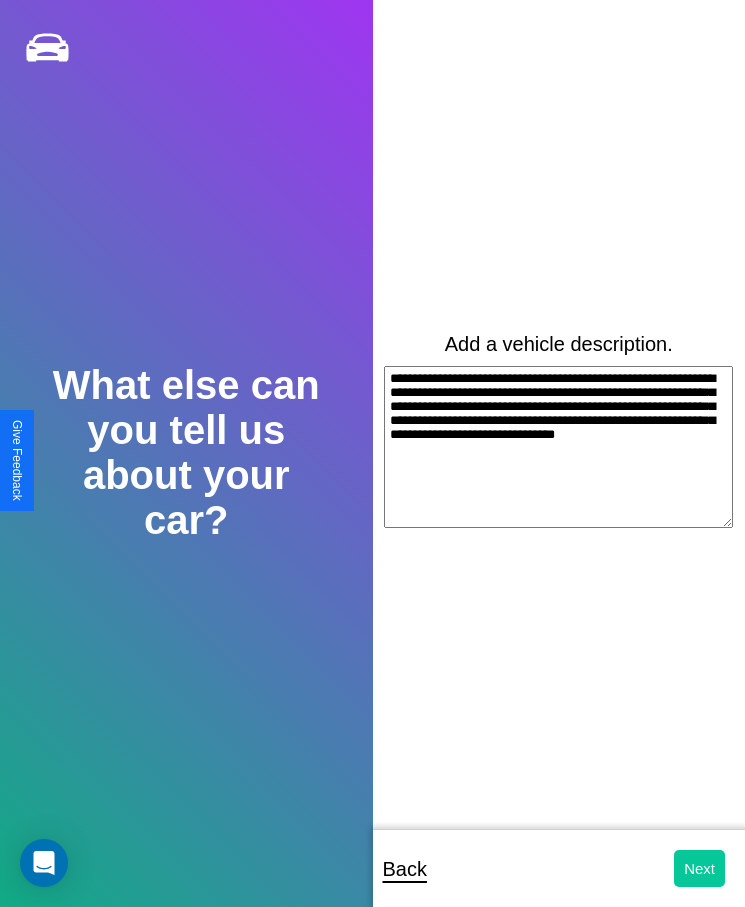 type on "**********" 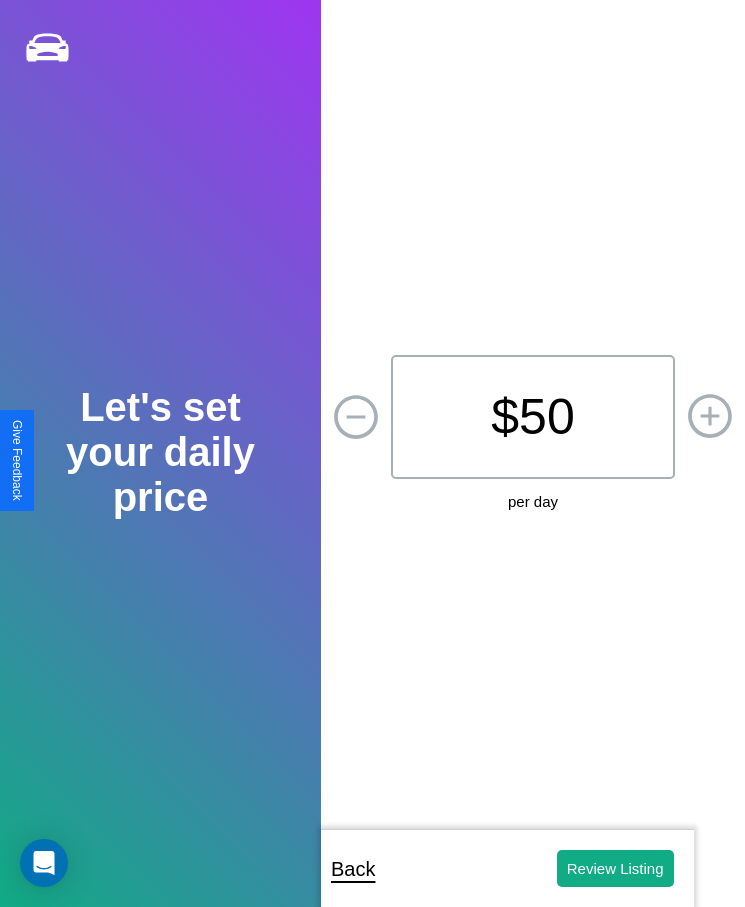 click on "$ 50" at bounding box center (533, 417) 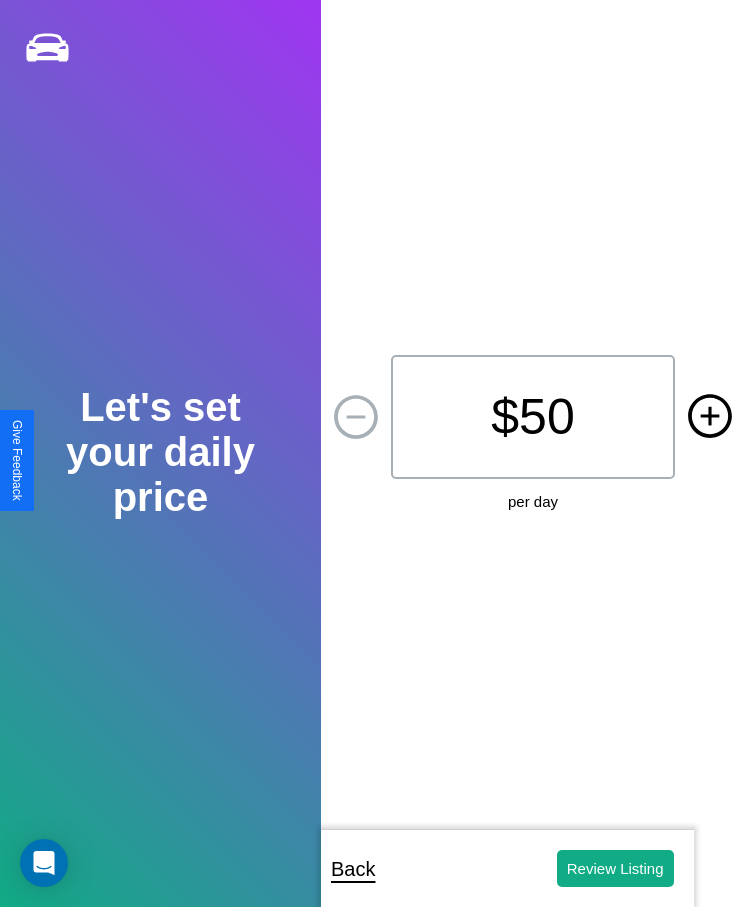 click 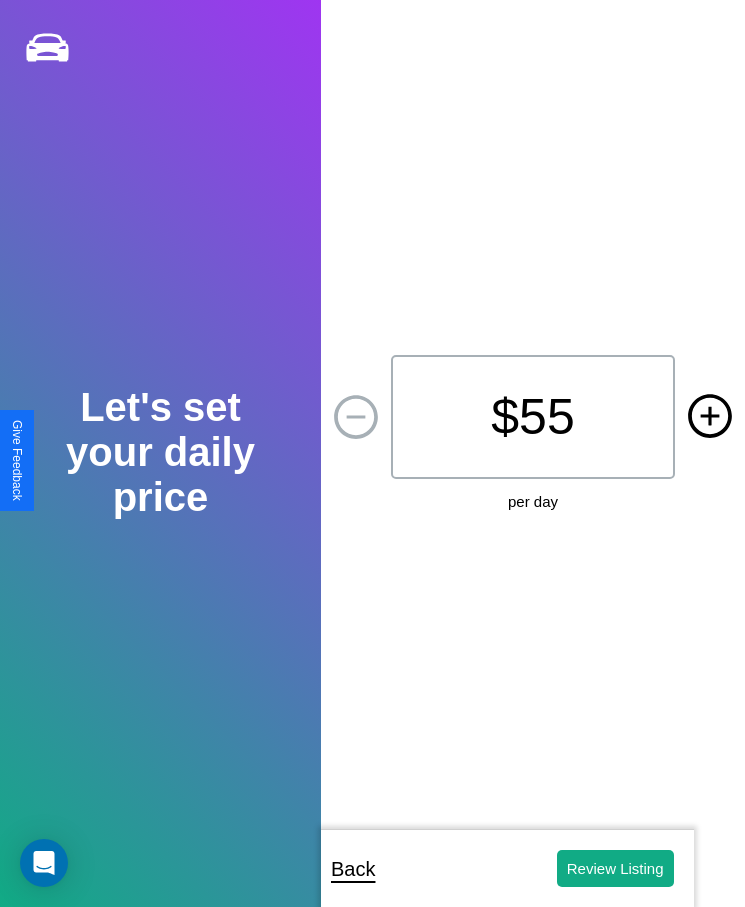 click 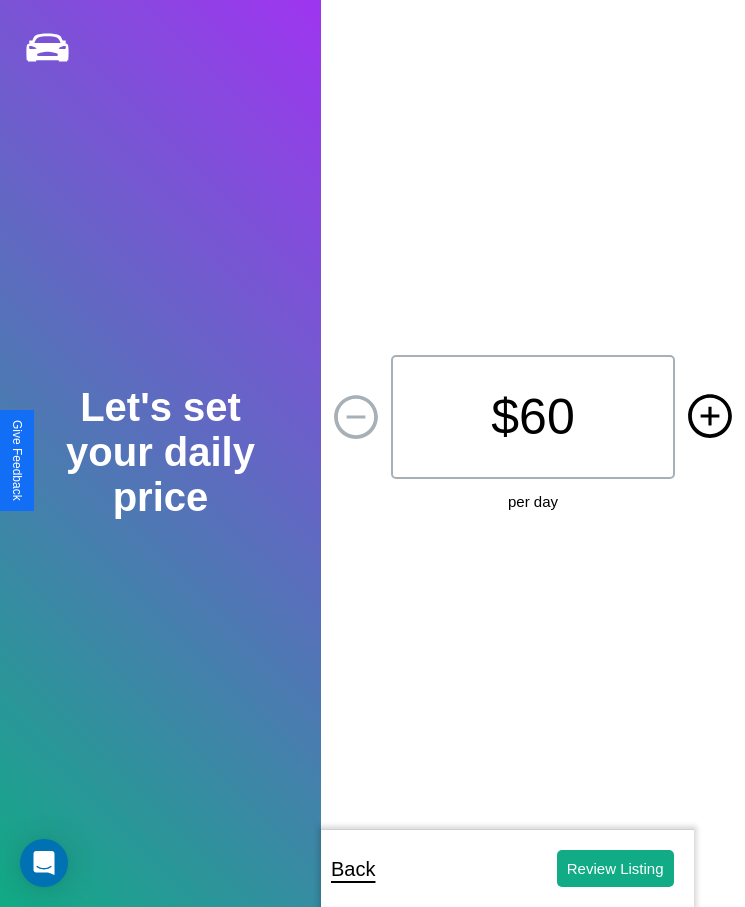 click 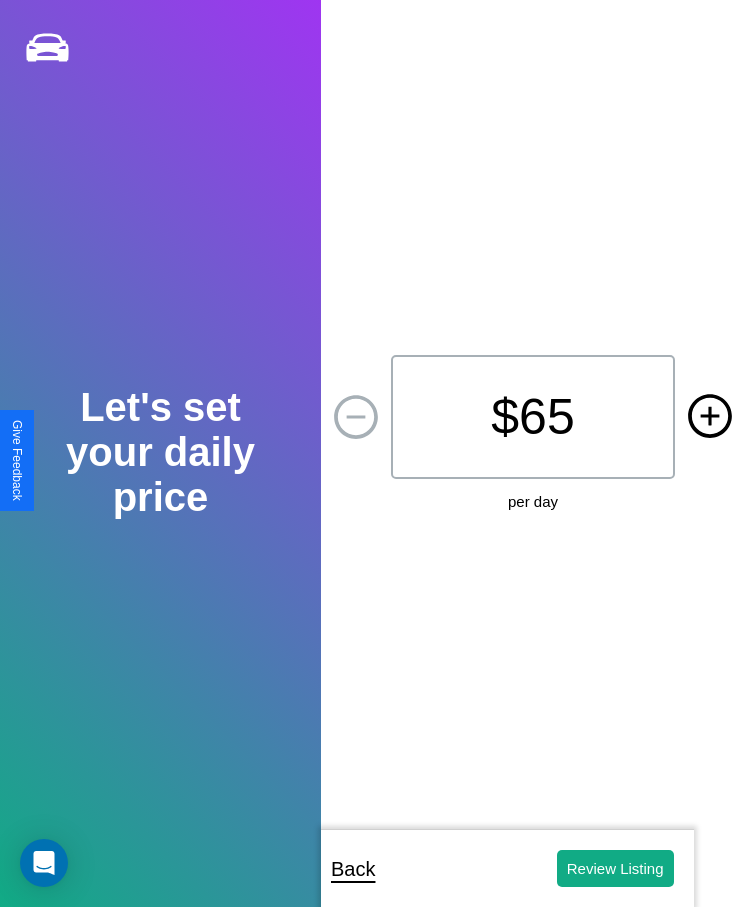 click 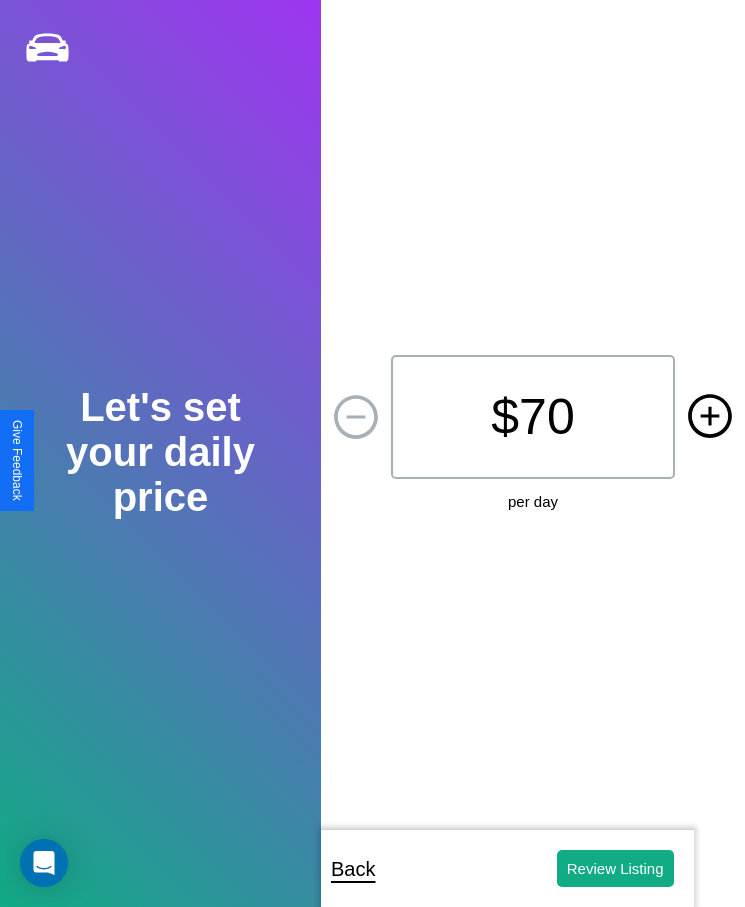 click 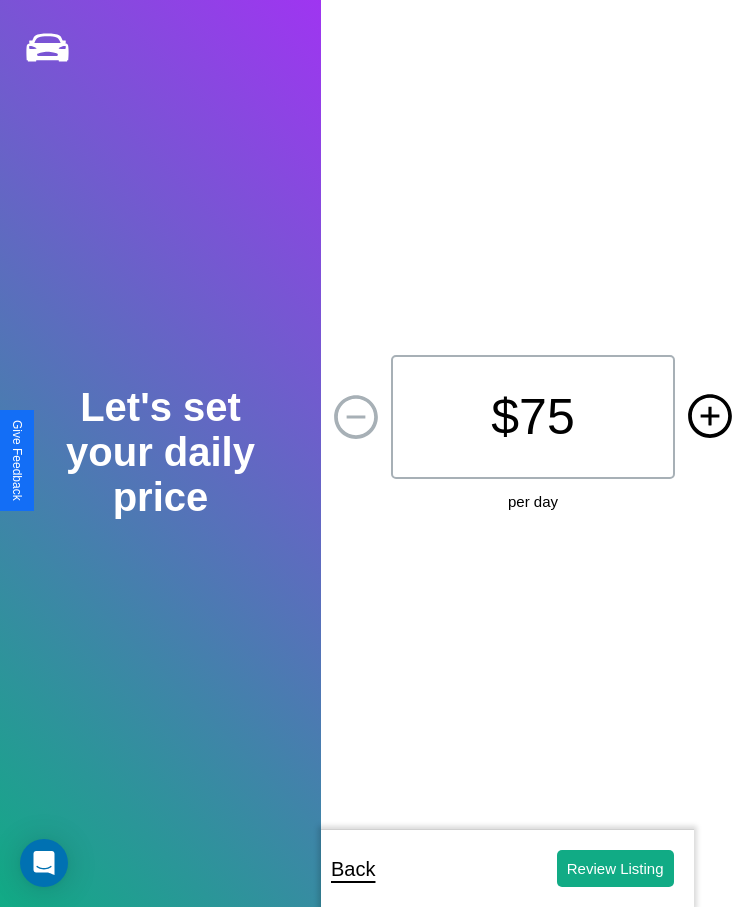 click 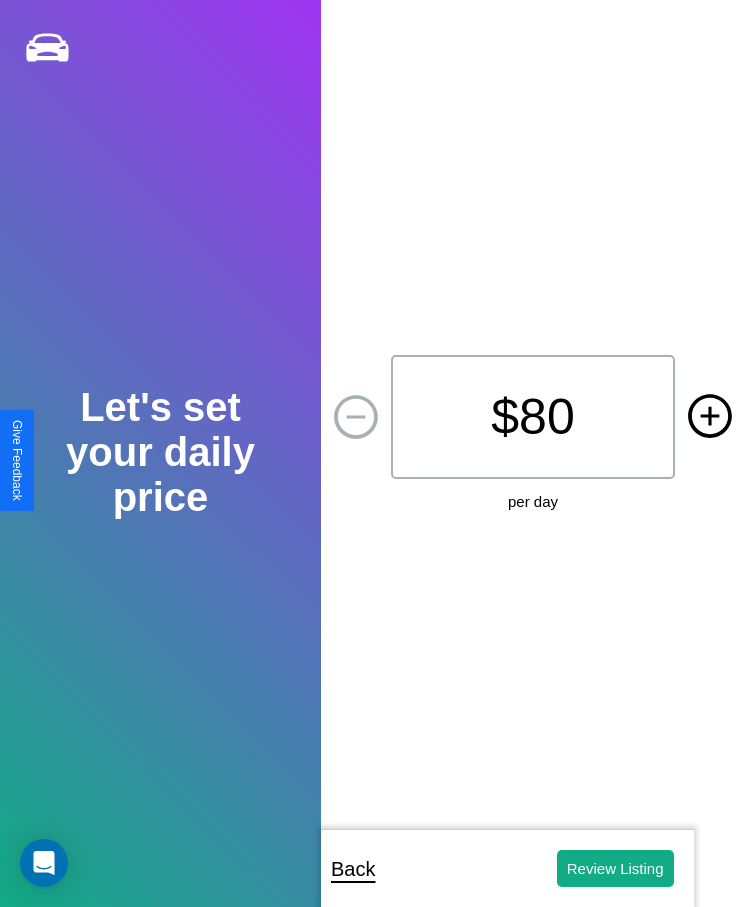 click 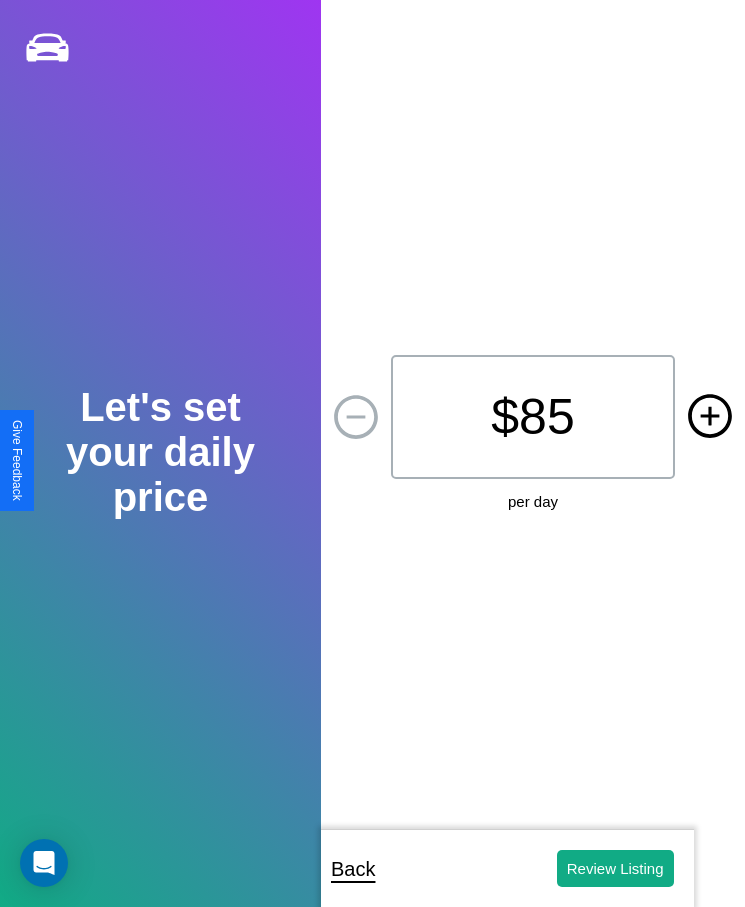 click 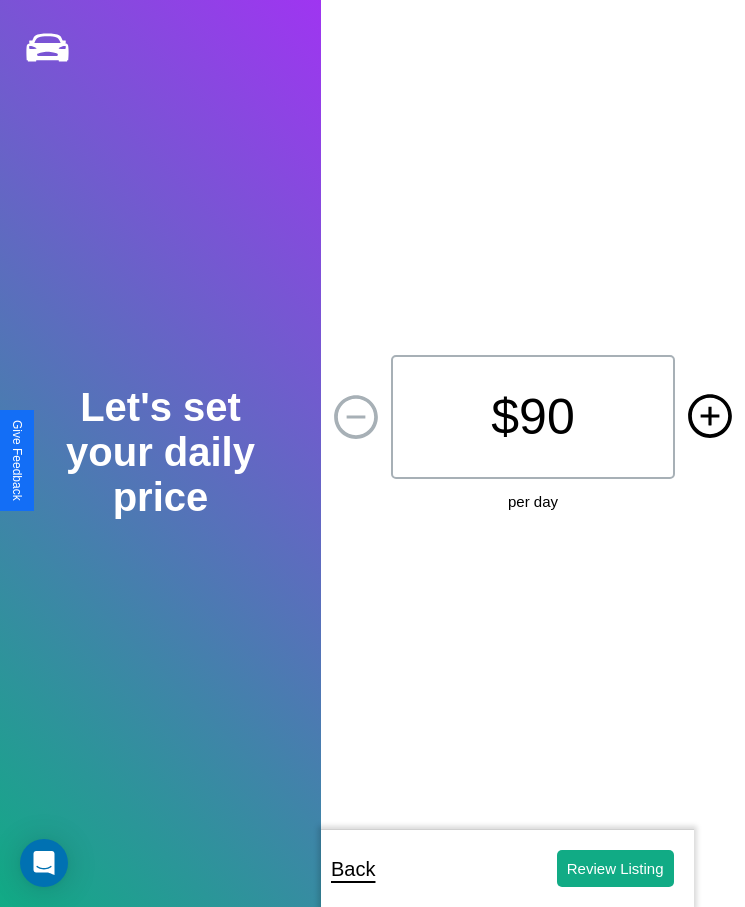 click 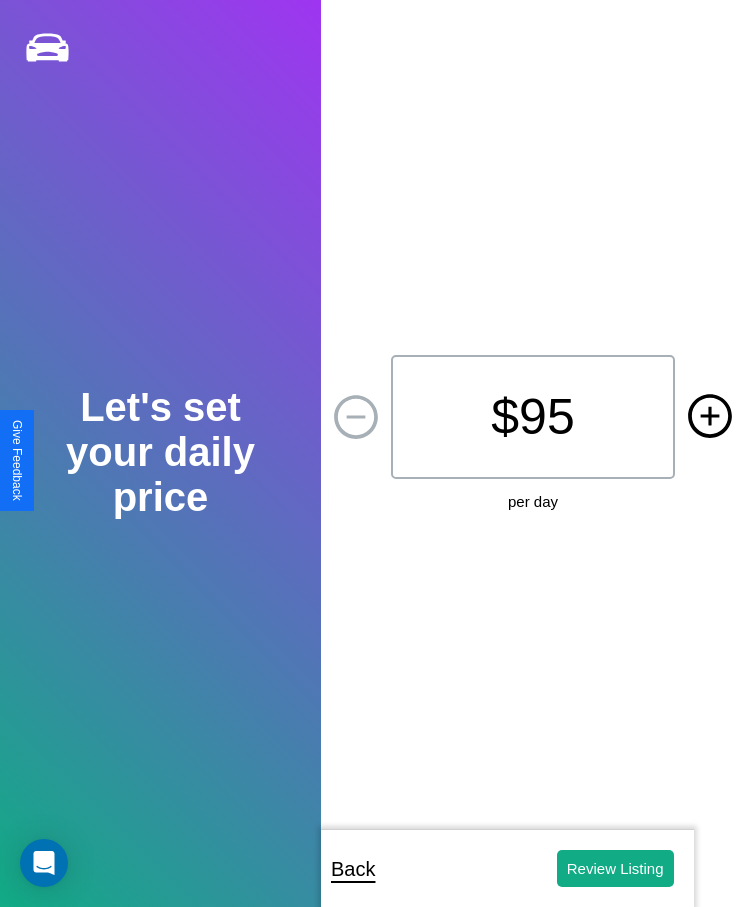 click 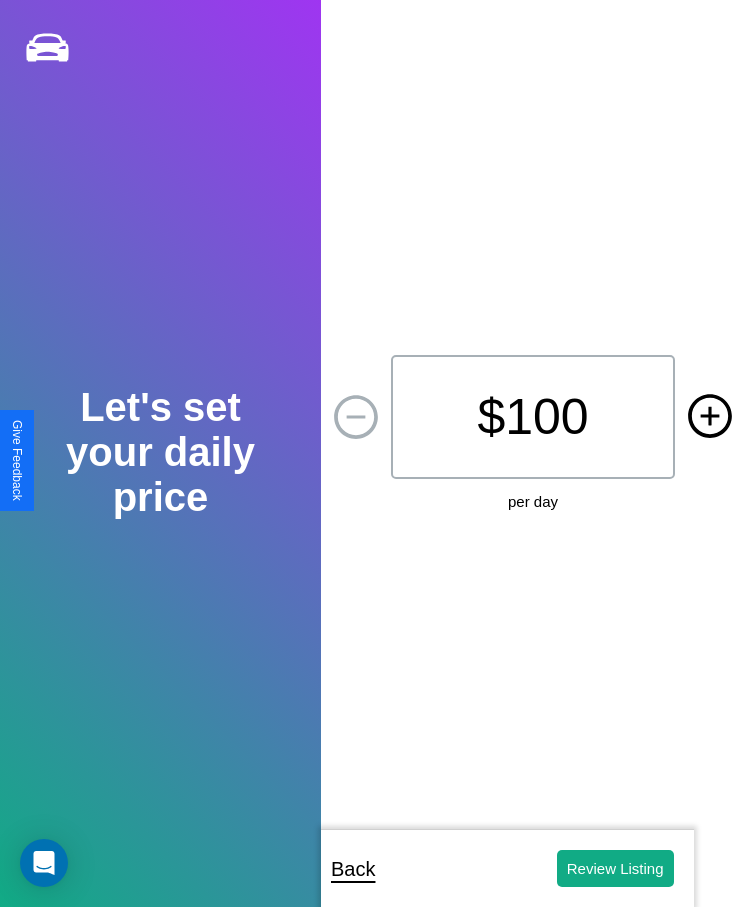 click 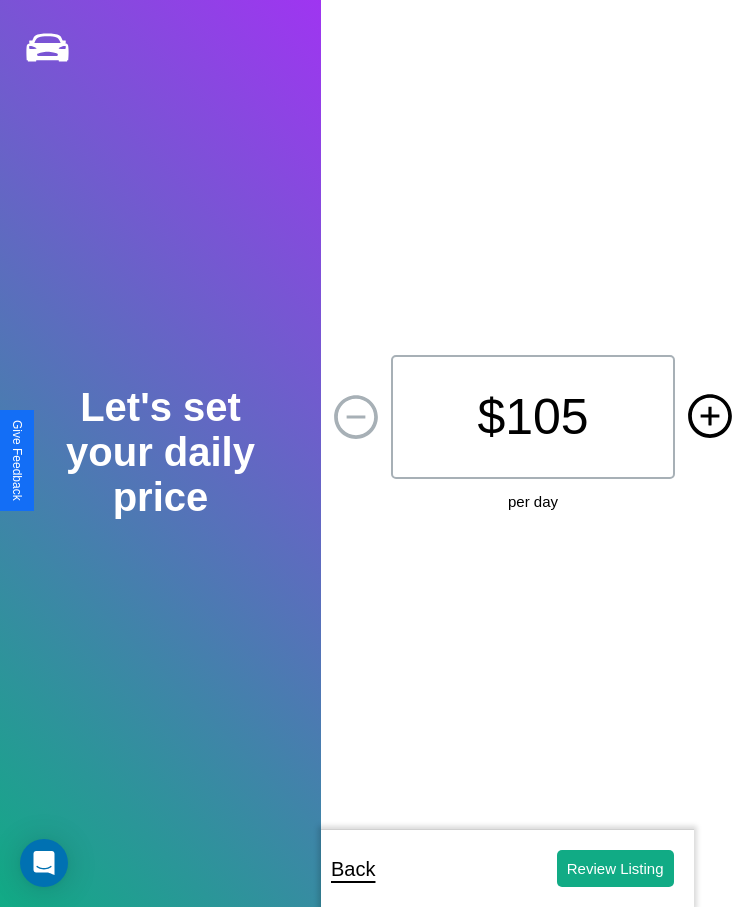 click 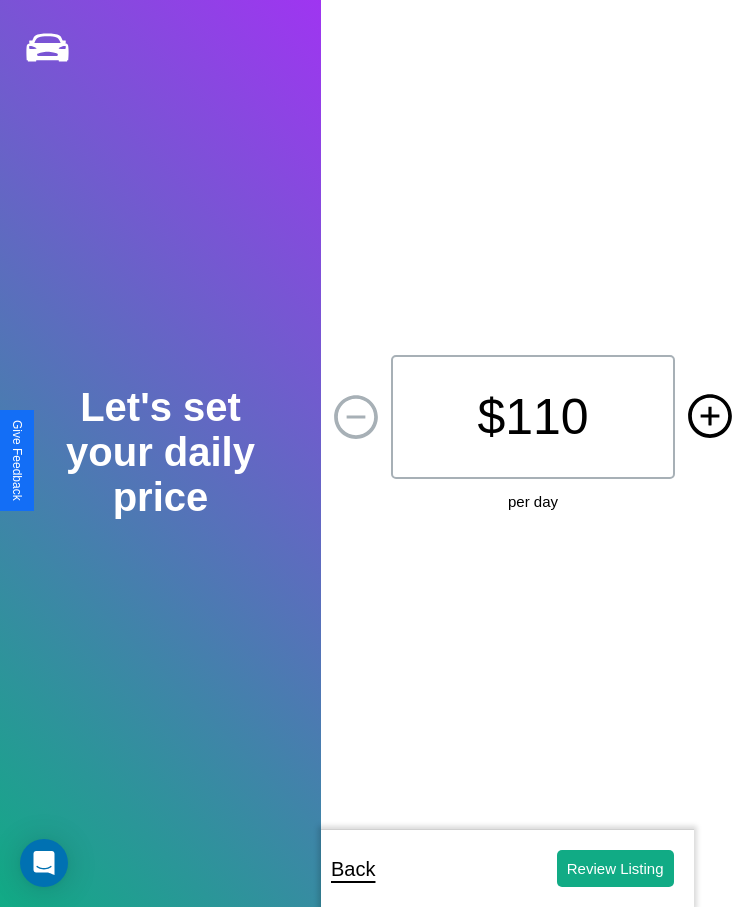 click 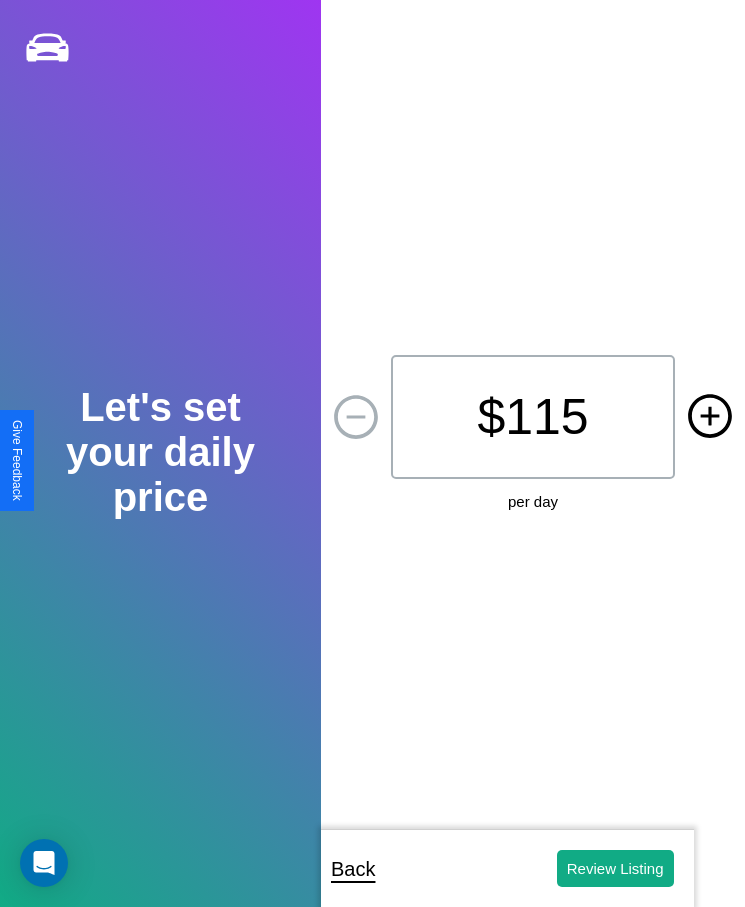 click 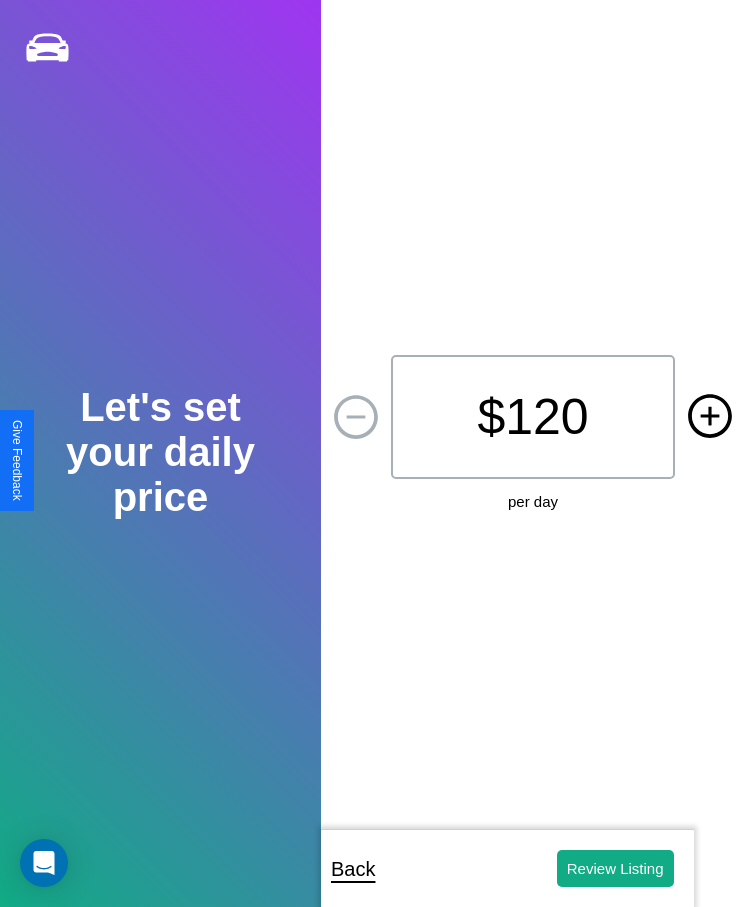 click 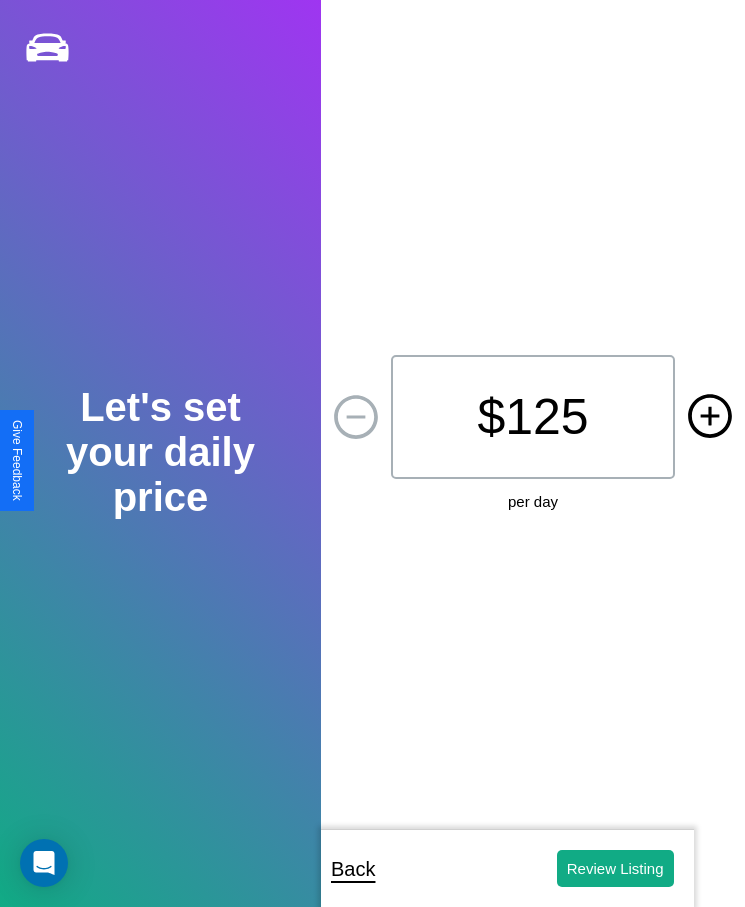 click 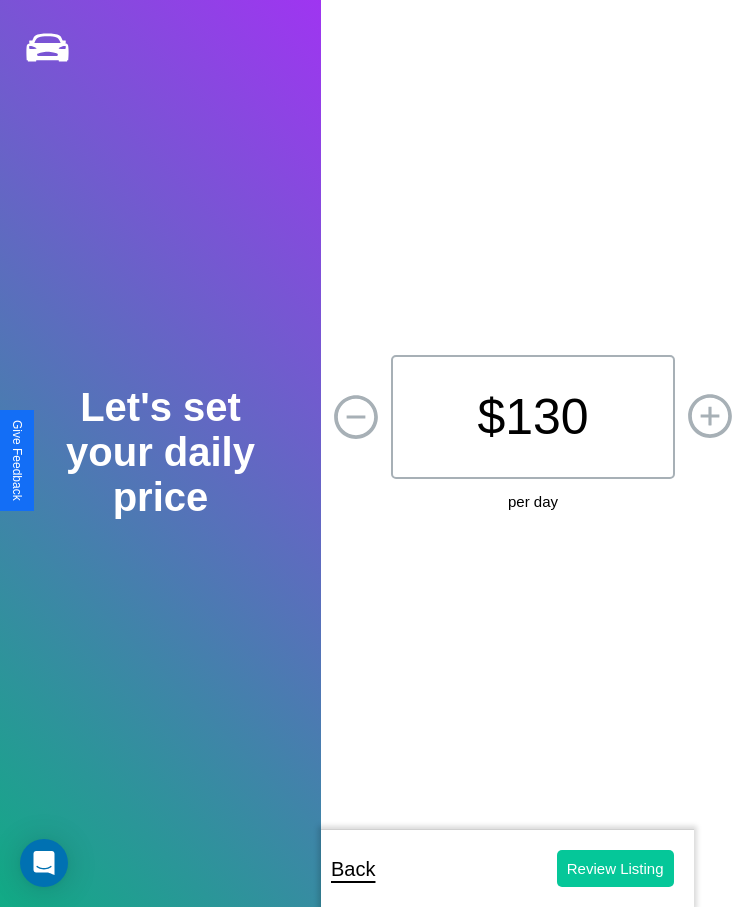 click on "Review Listing" at bounding box center (615, 868) 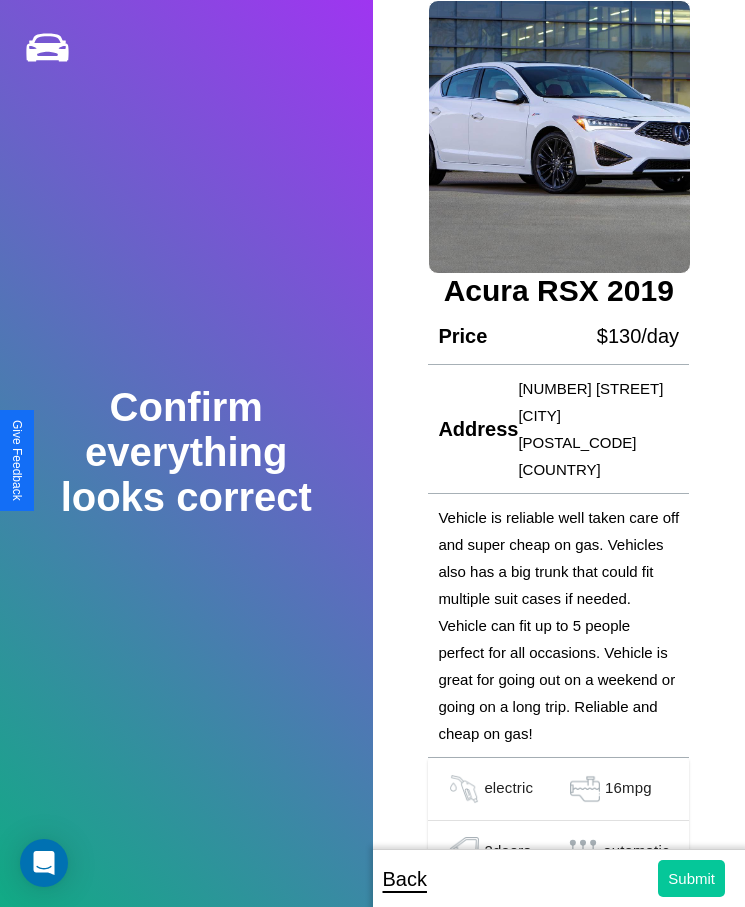click on "Submit" at bounding box center (691, 878) 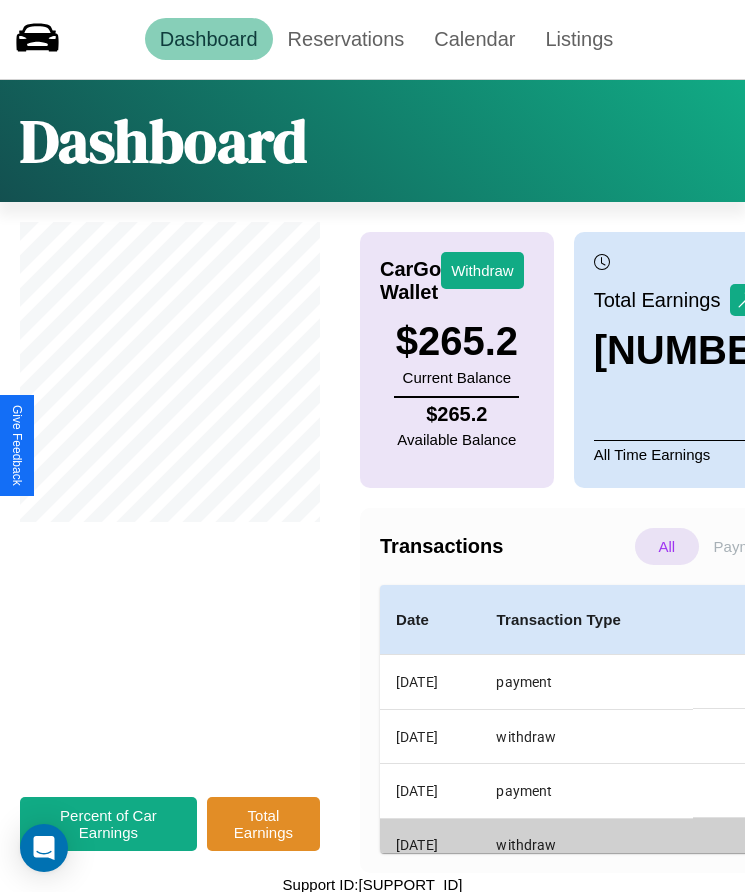 scroll, scrollTop: 46, scrollLeft: 0, axis: vertical 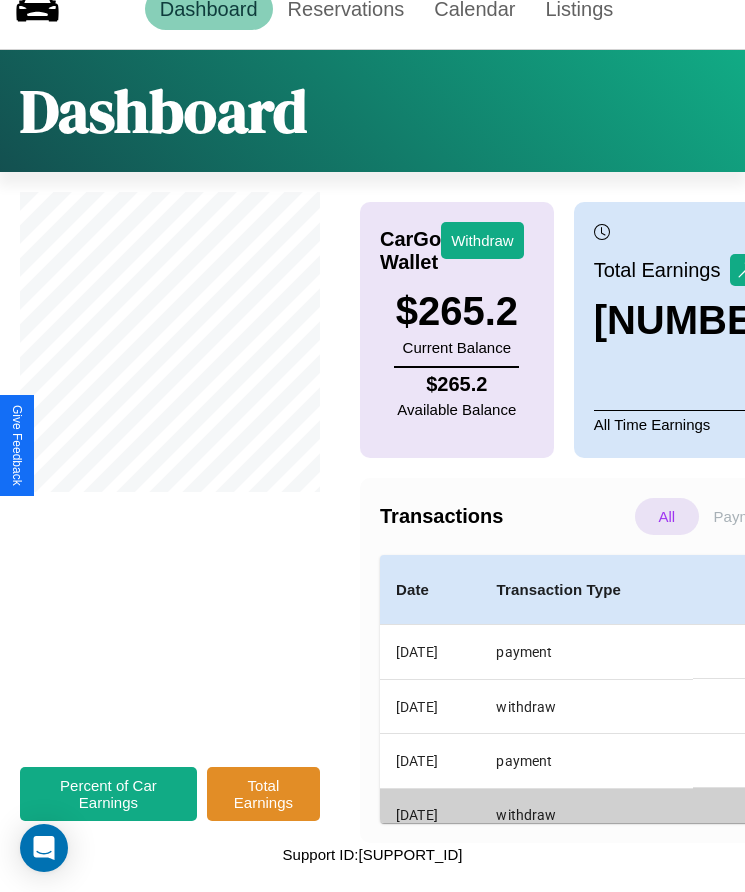 click on "Bank Info" at bounding box center [857, 872] 